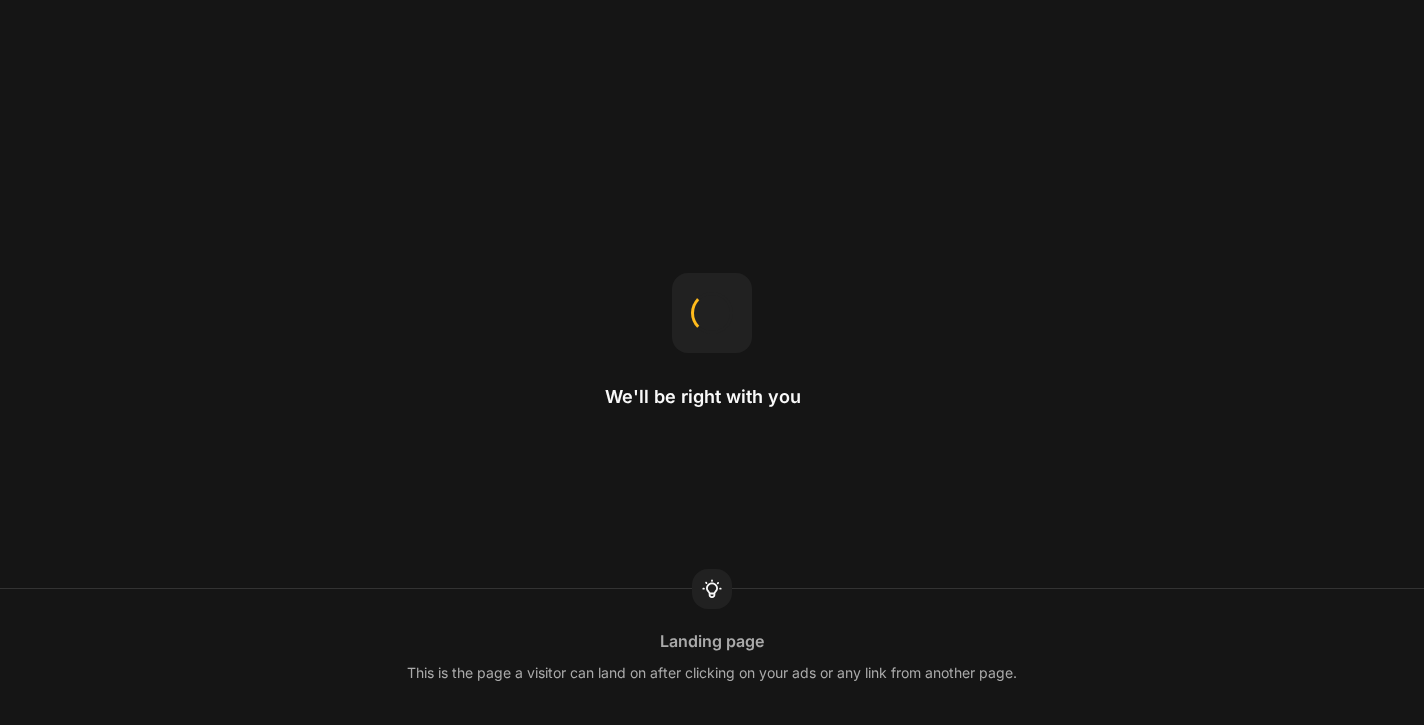 scroll, scrollTop: 0, scrollLeft: 0, axis: both 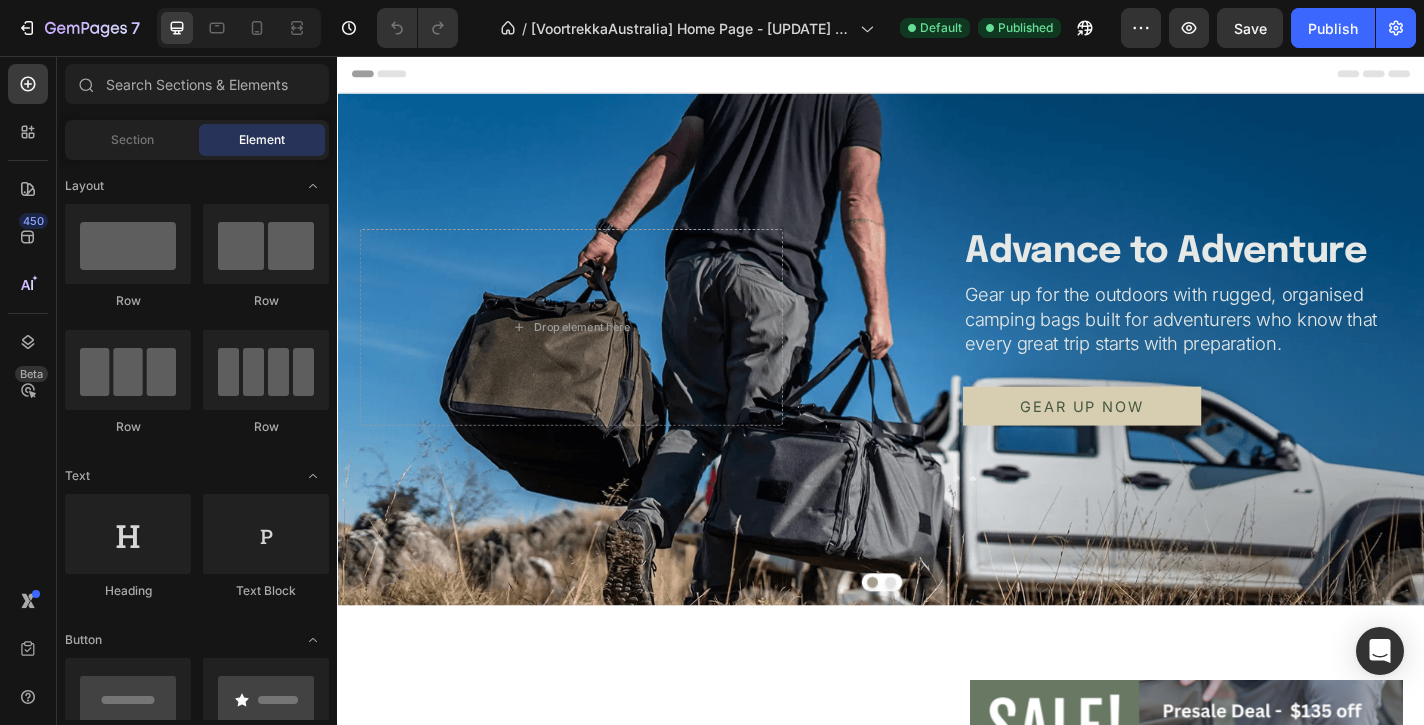 click on "Header" at bounding box center (394, 76) 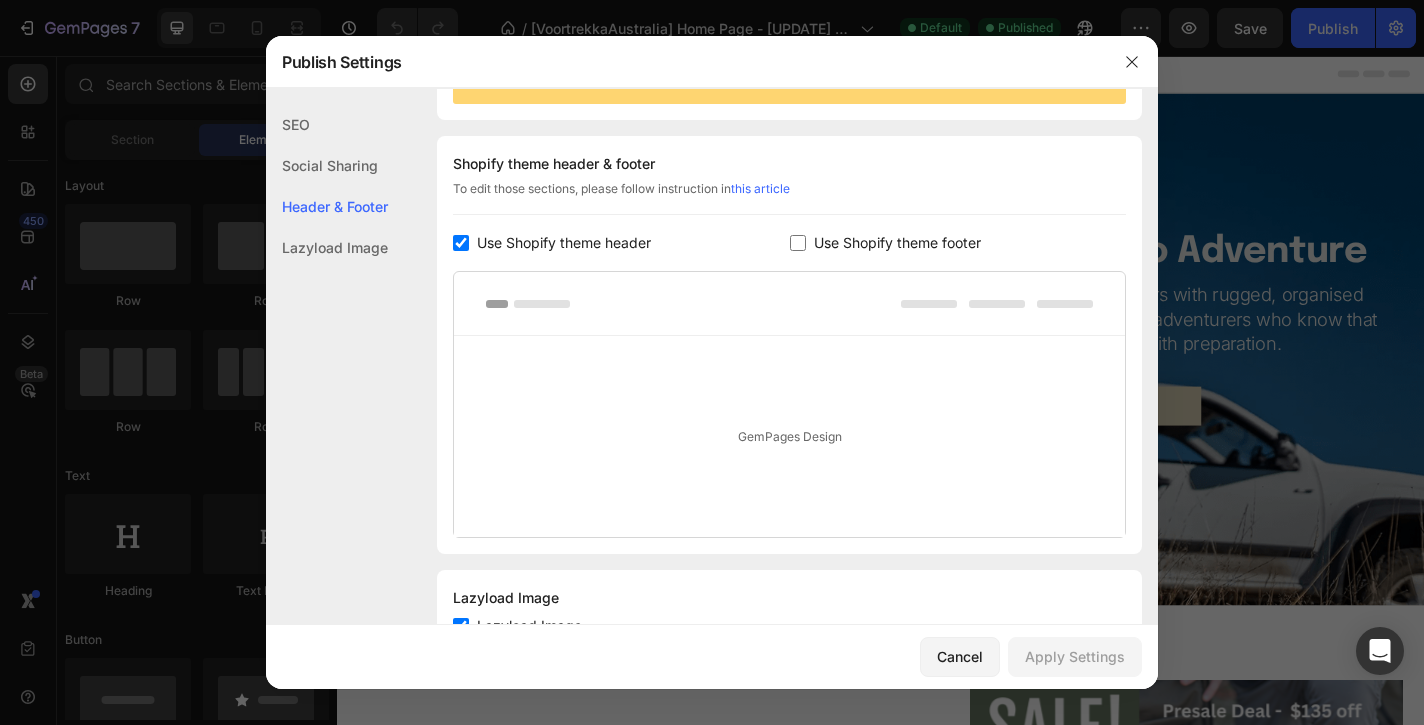 scroll, scrollTop: 270, scrollLeft: 0, axis: vertical 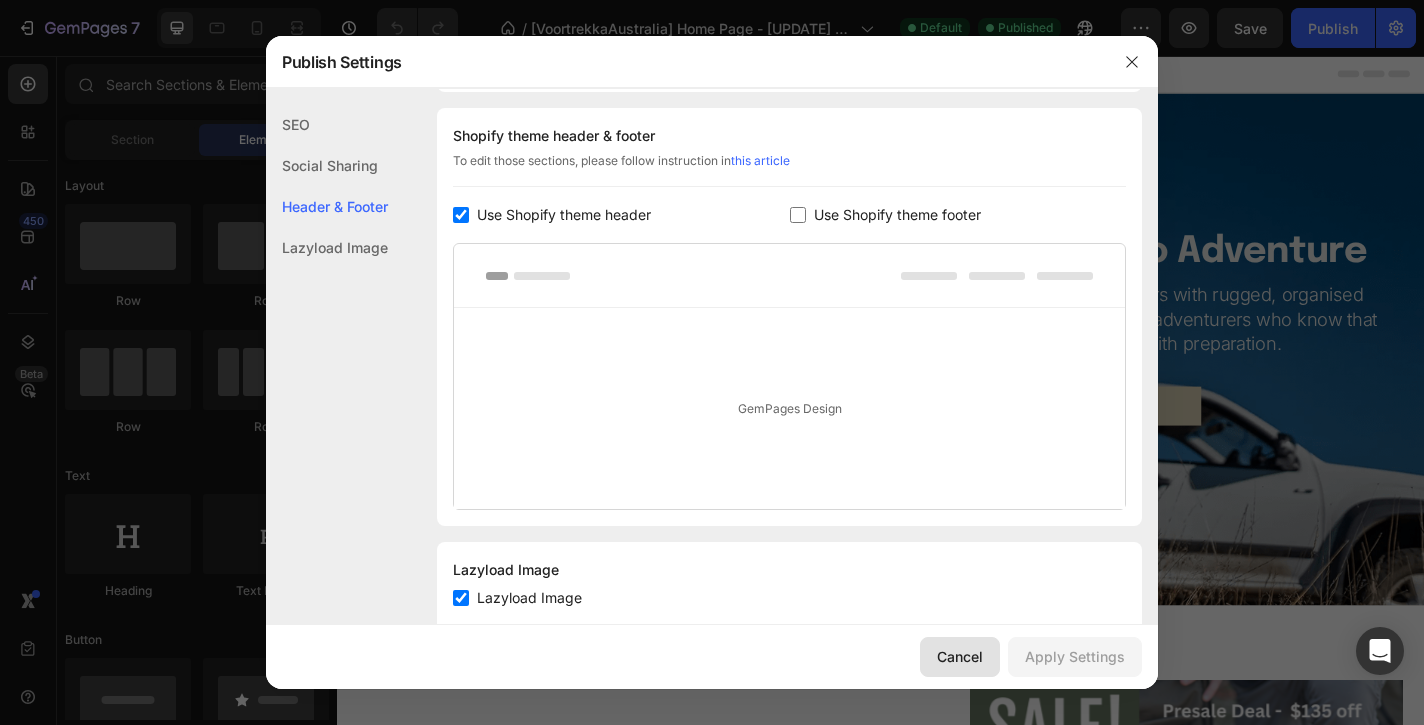 click on "Cancel" 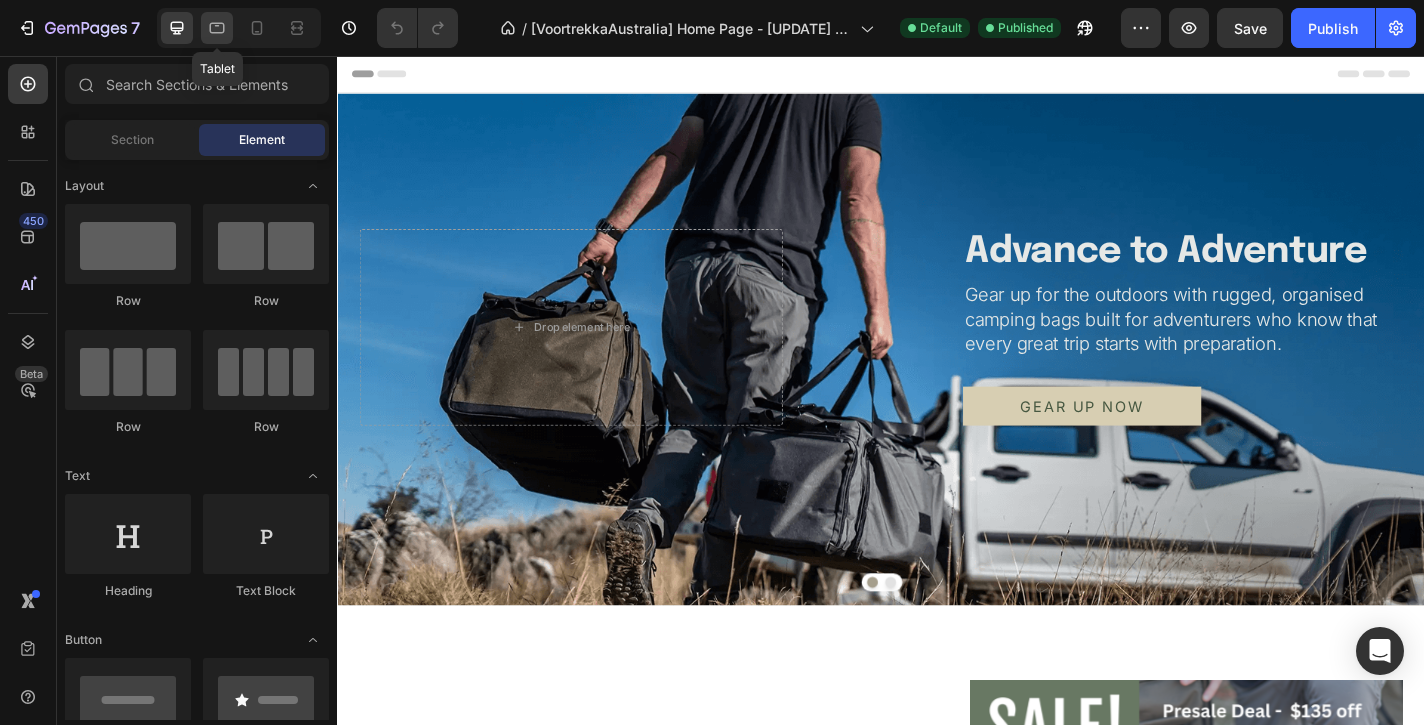 click 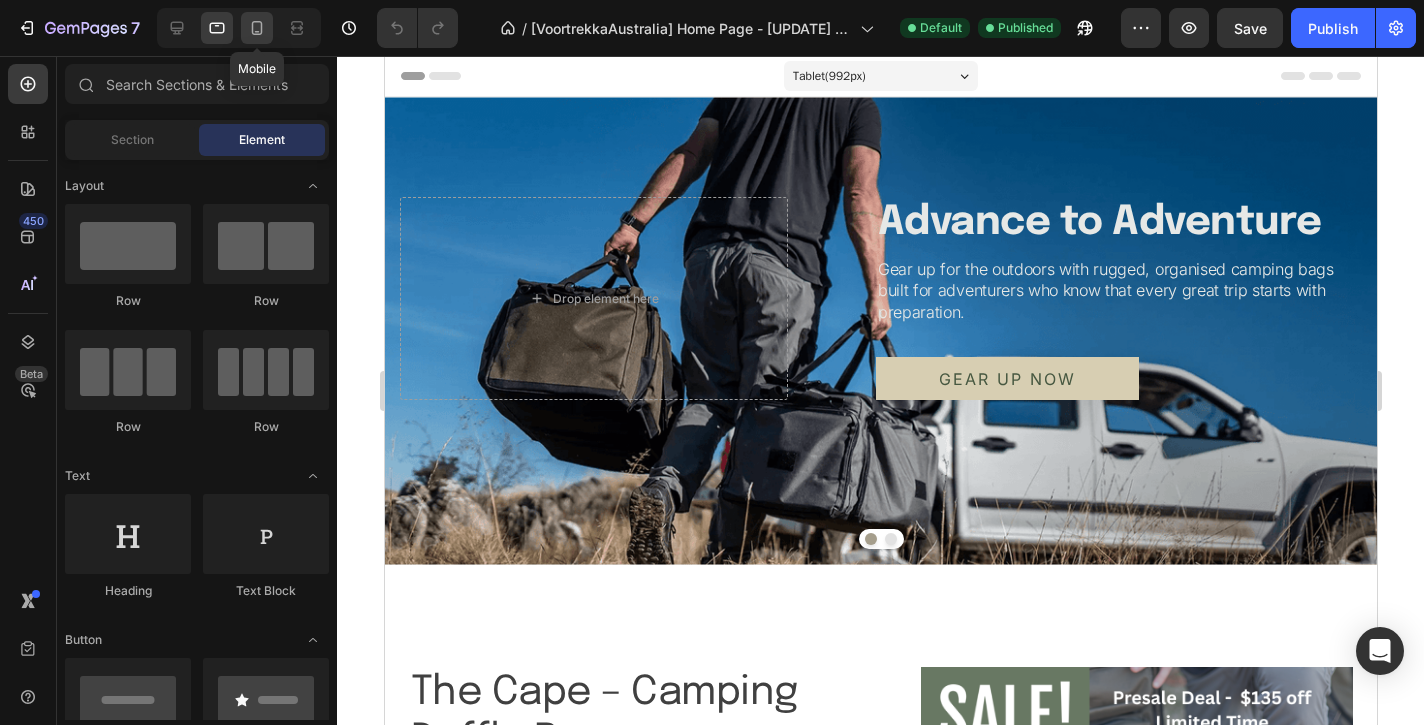 click 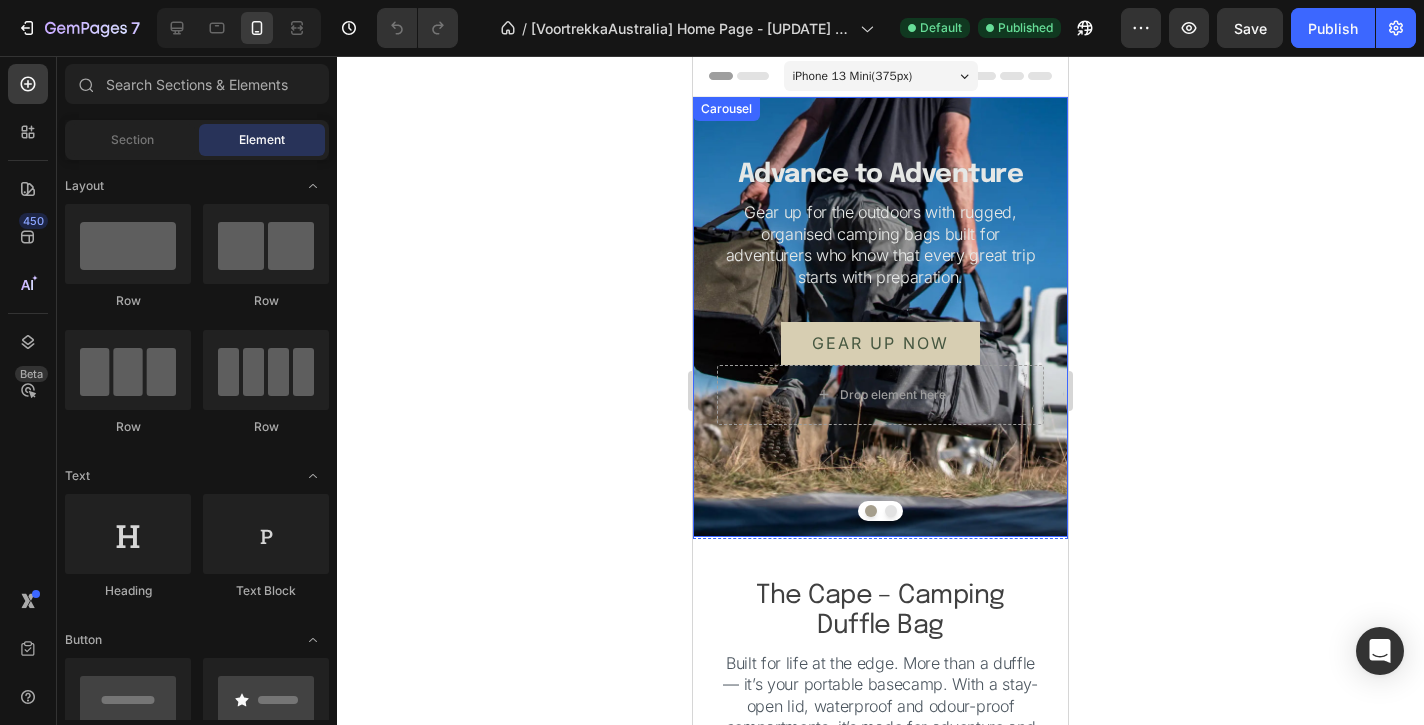 click at bounding box center (891, 511) 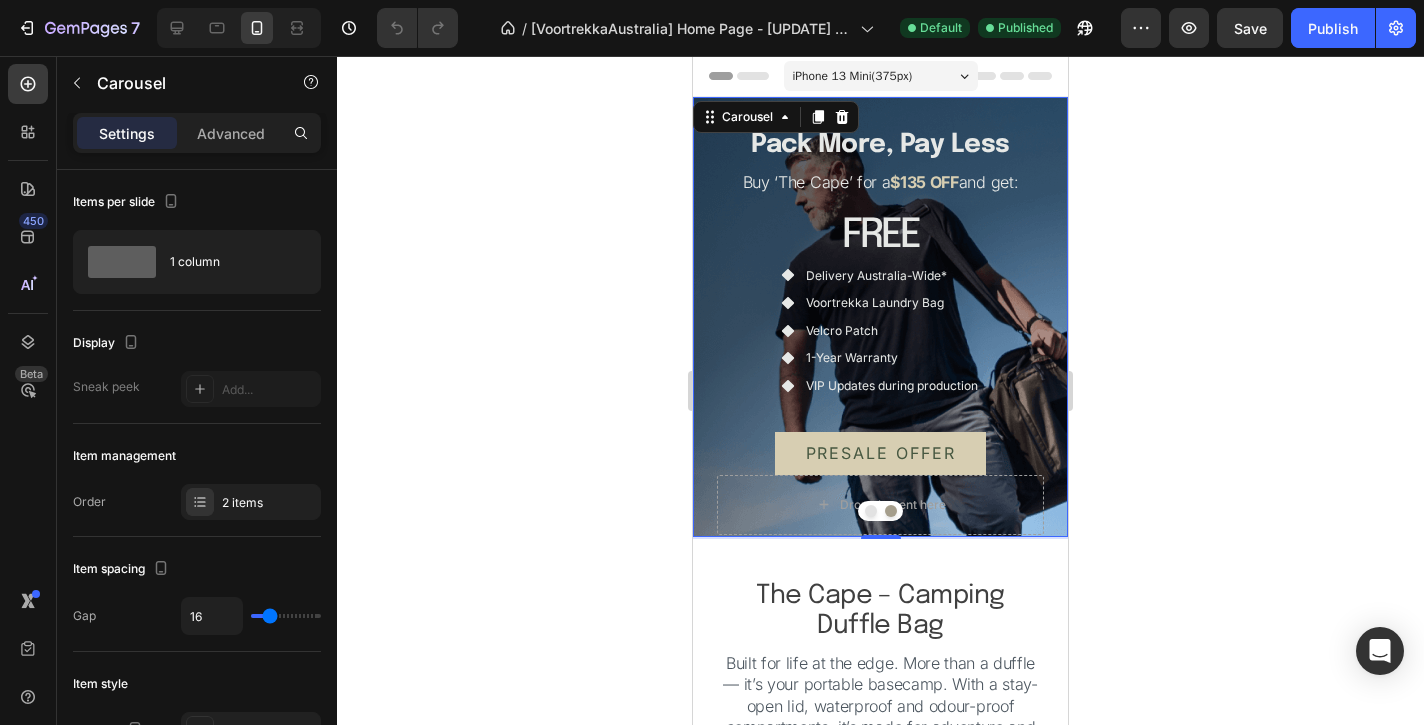 click at bounding box center (871, 511) 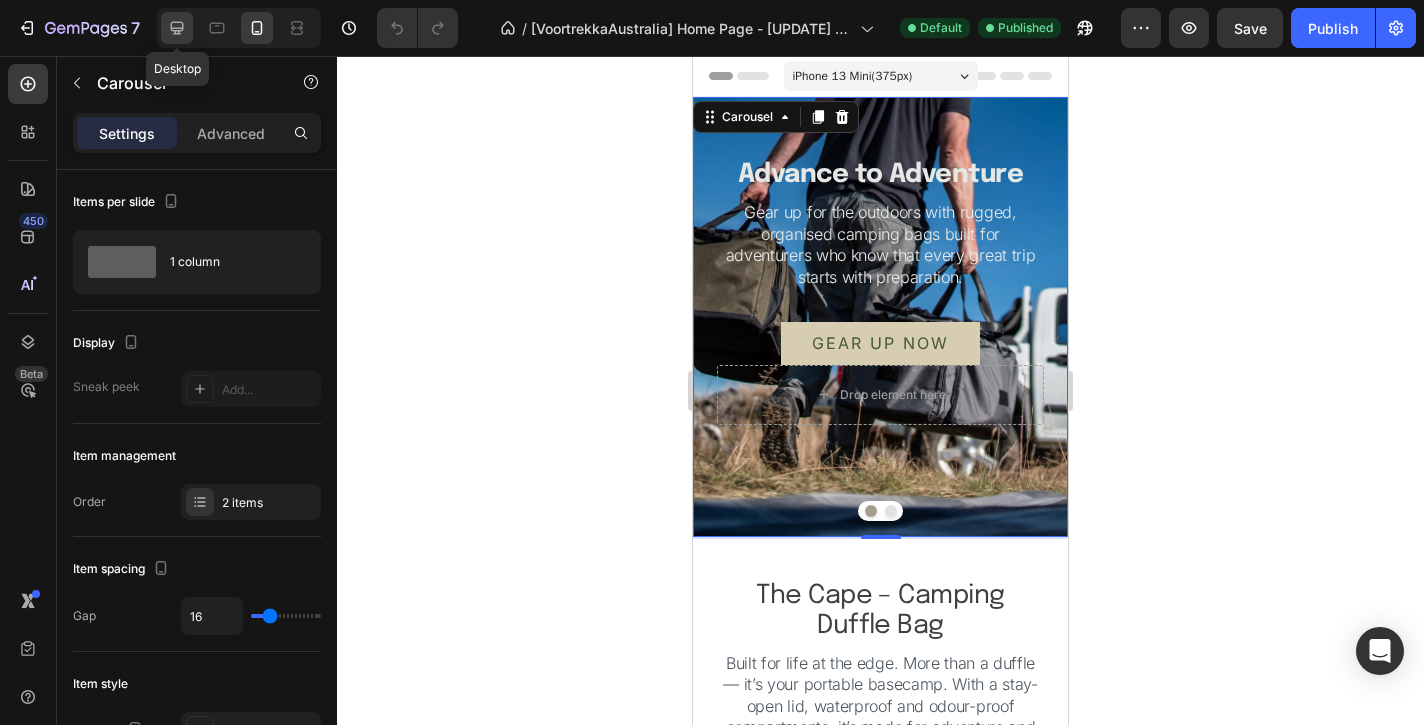 click 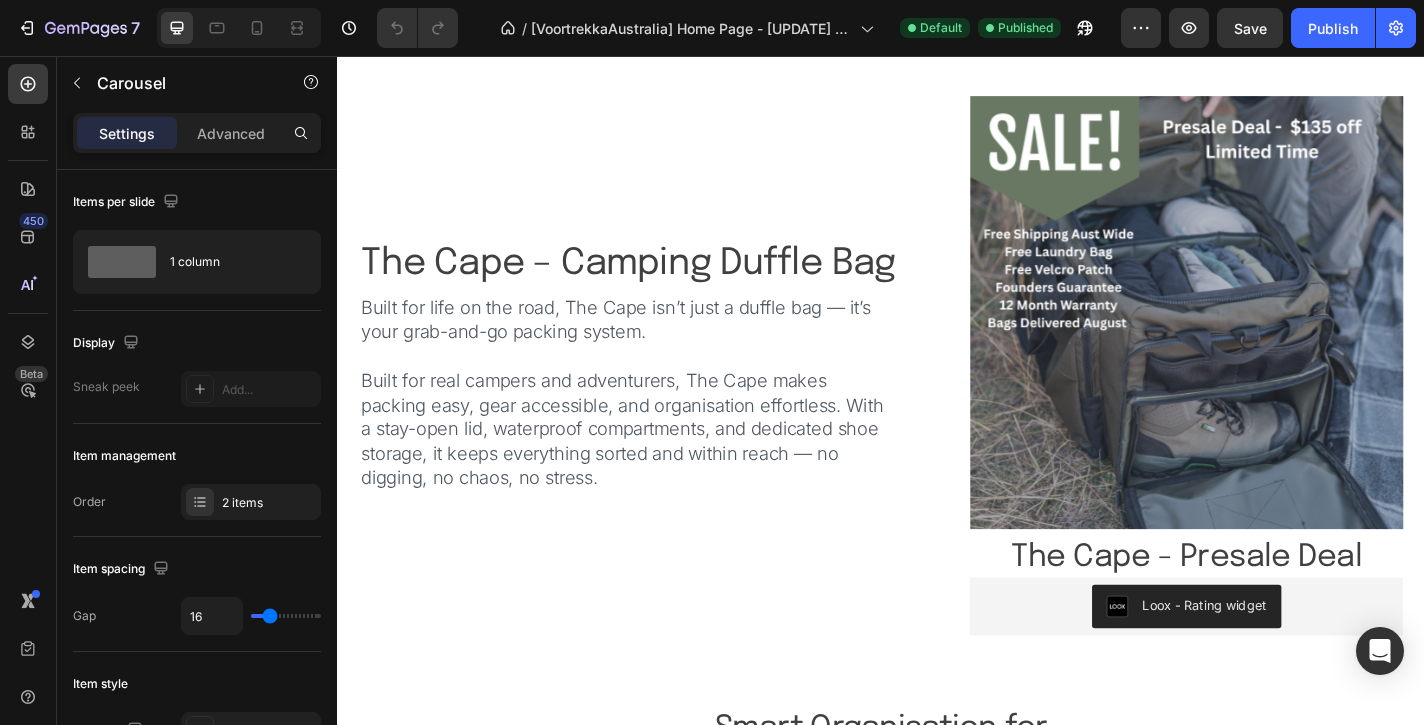 scroll, scrollTop: 645, scrollLeft: 0, axis: vertical 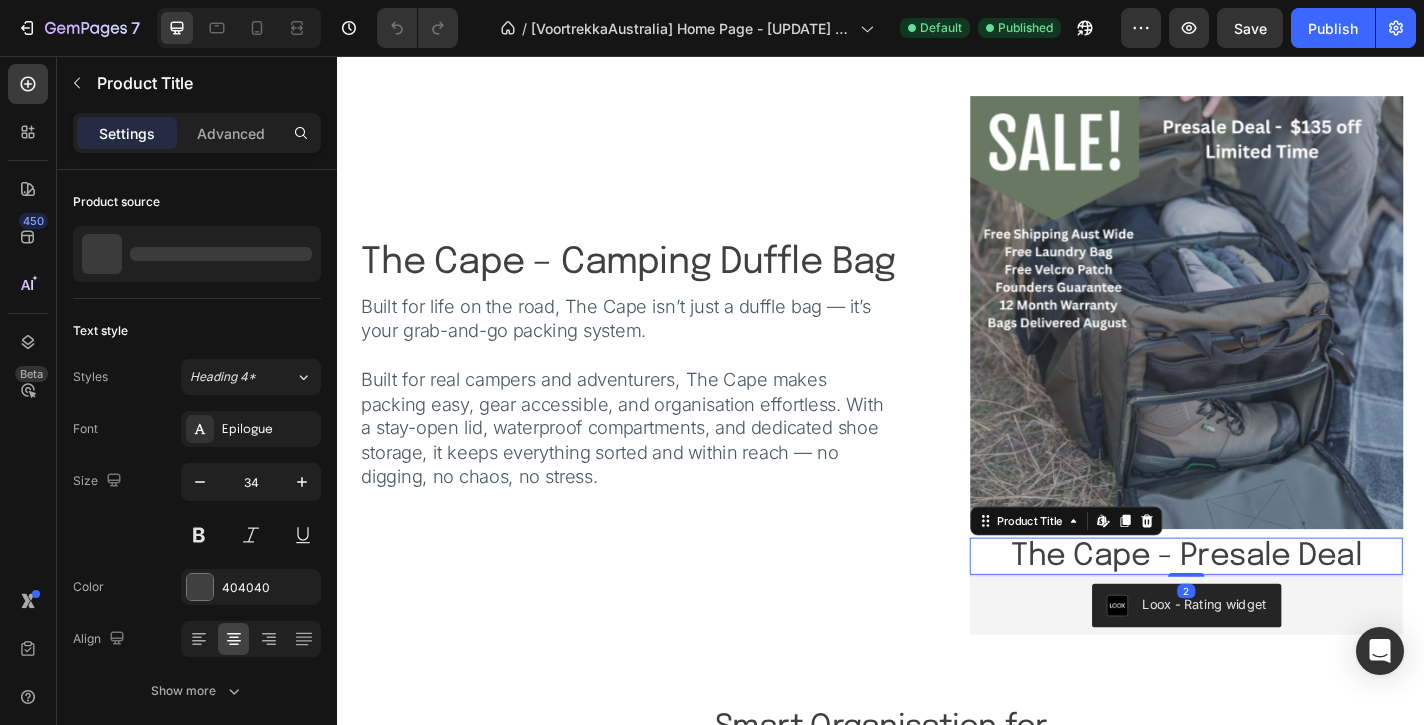 click on "The Cape - Presale Deal" at bounding box center [1274, 608] 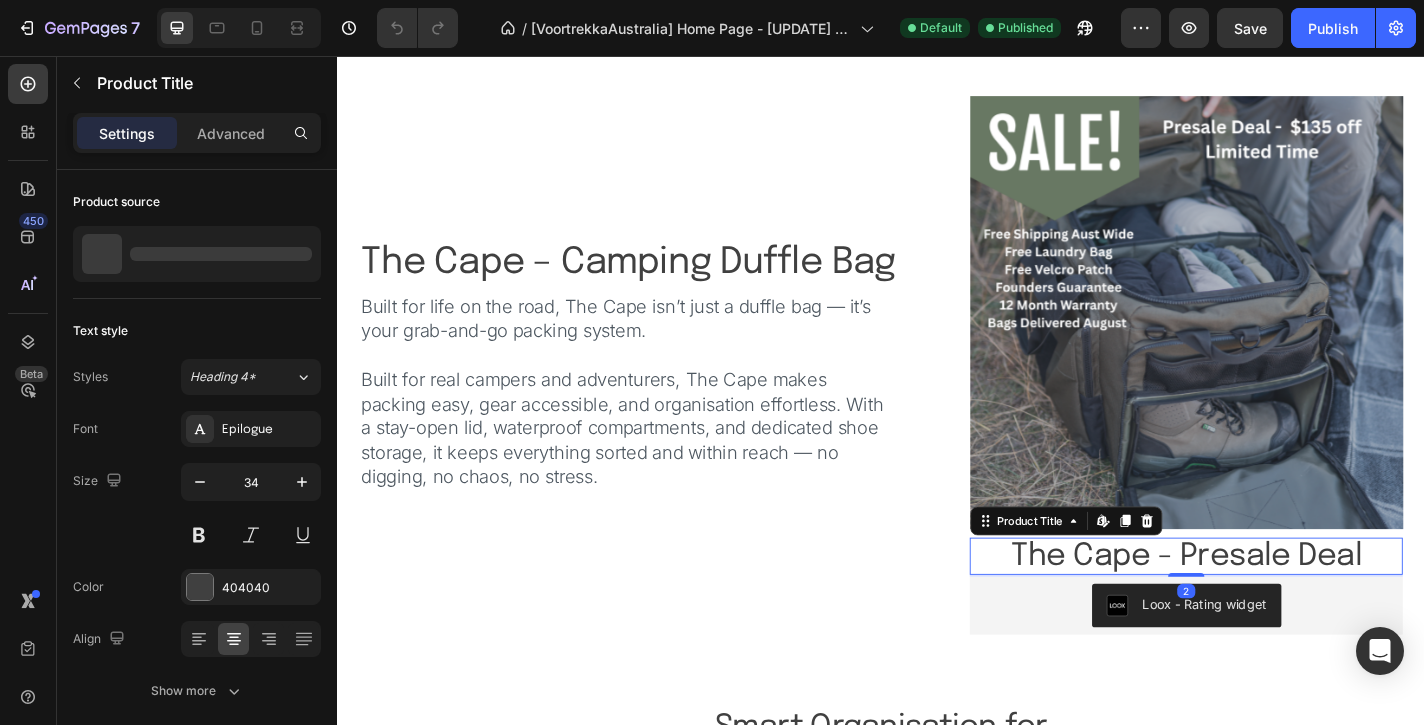 click on "The Cape - Presale Deal" at bounding box center (1274, 608) 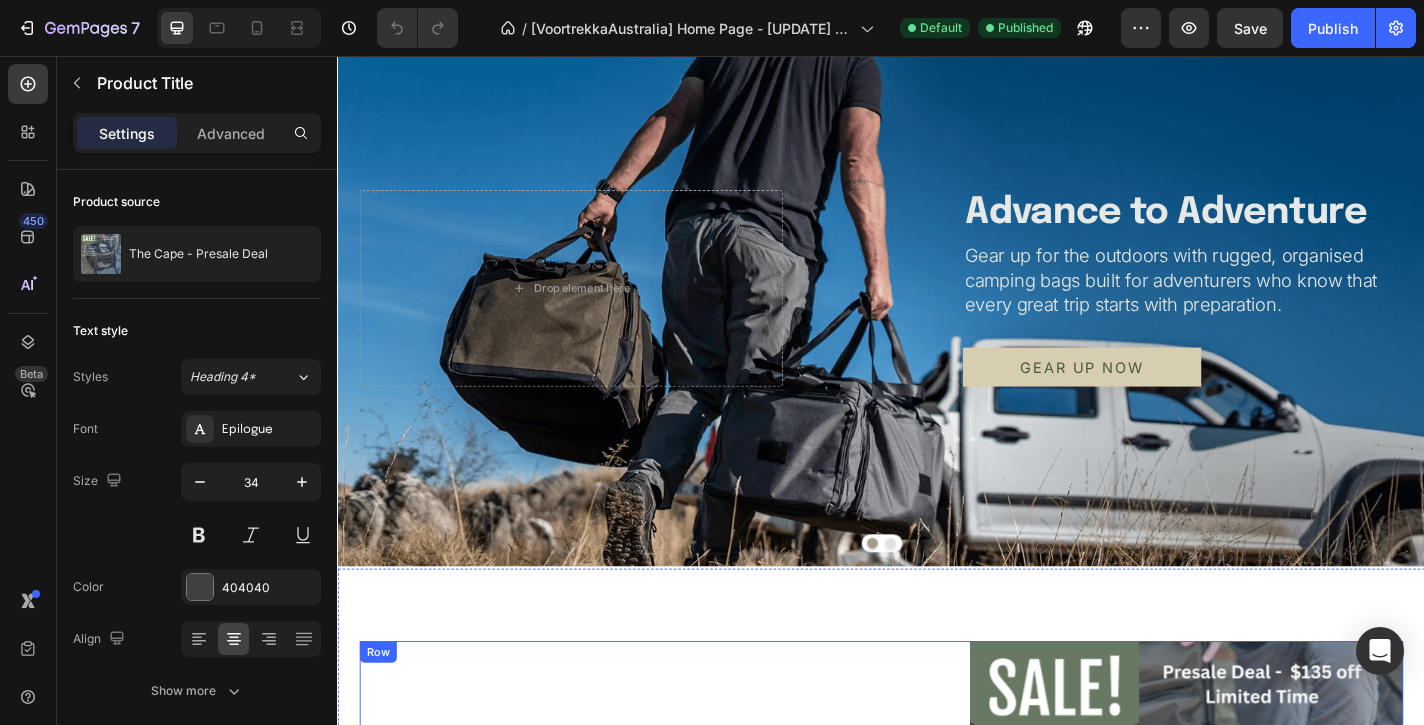 scroll, scrollTop: 592, scrollLeft: 0, axis: vertical 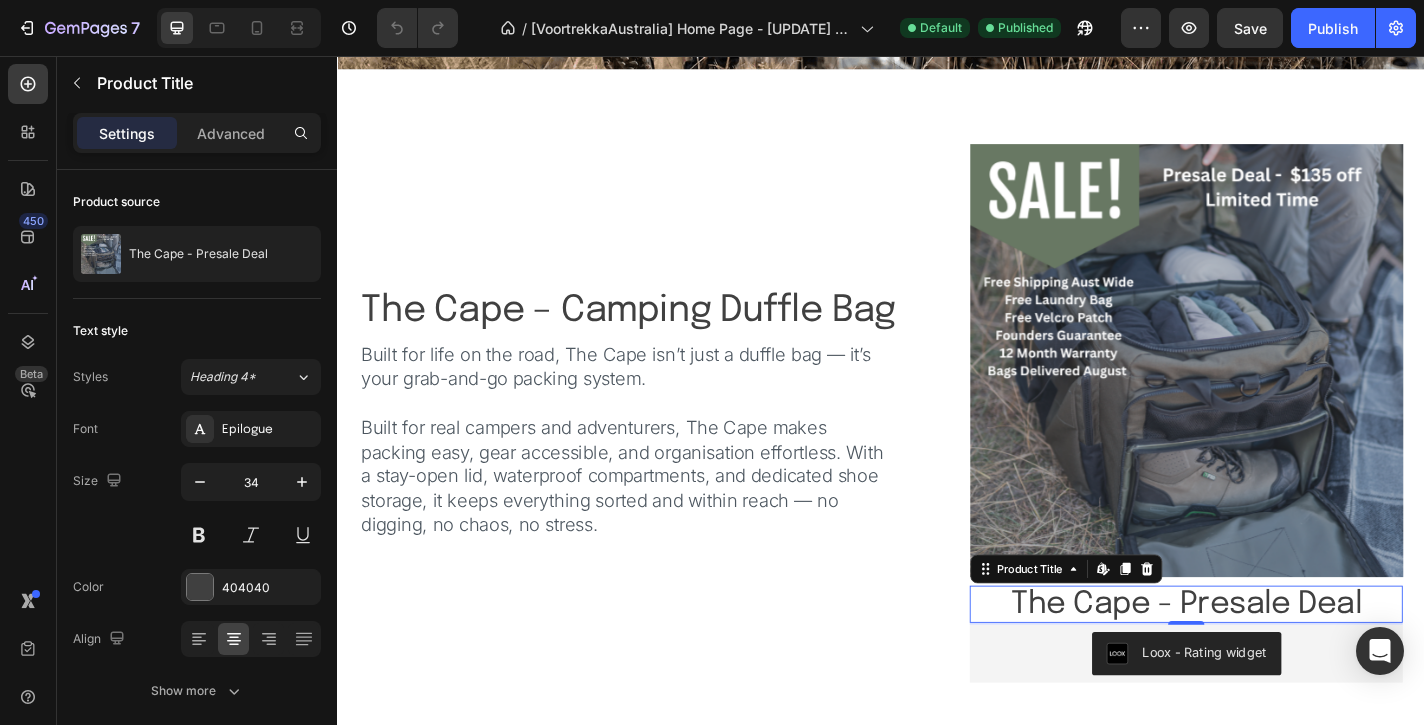 click on "The Cape - Presale Deal" at bounding box center (1274, 661) 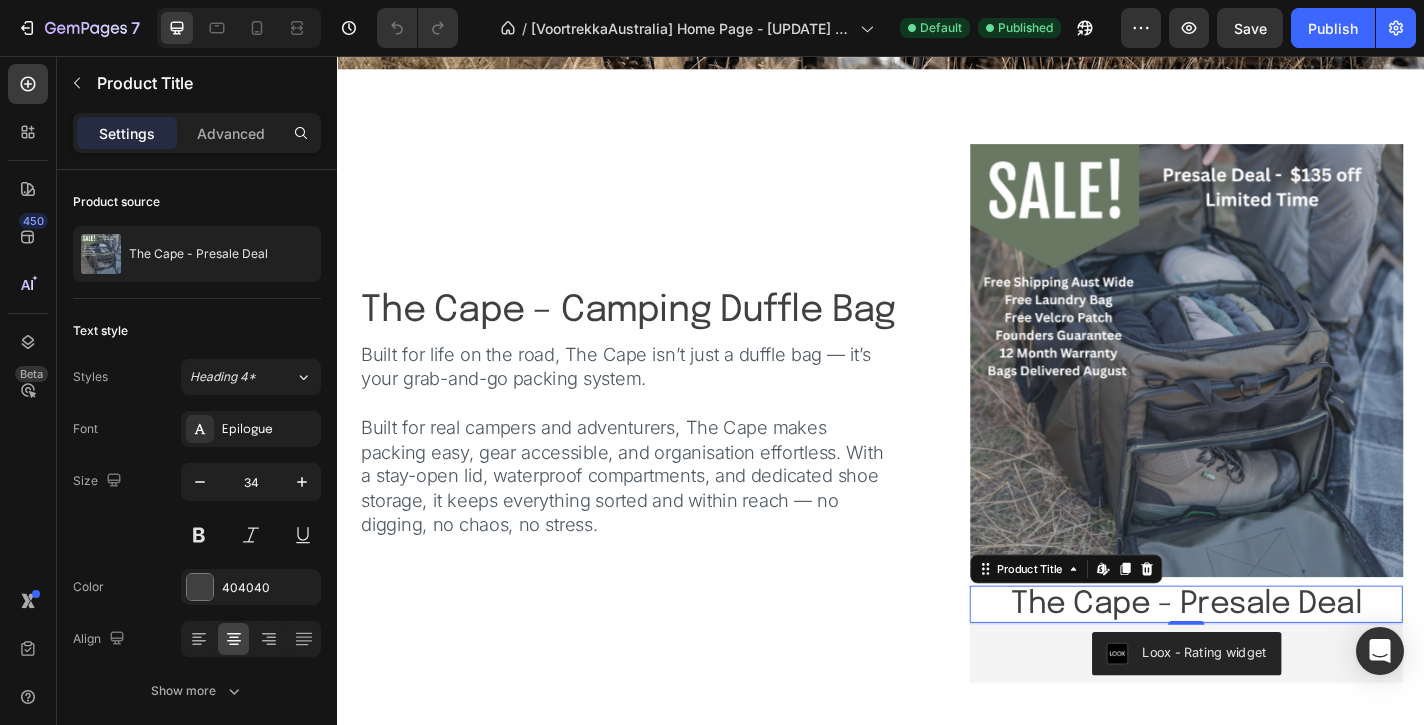 click on "The Cape - Presale Deal" at bounding box center (1274, 661) 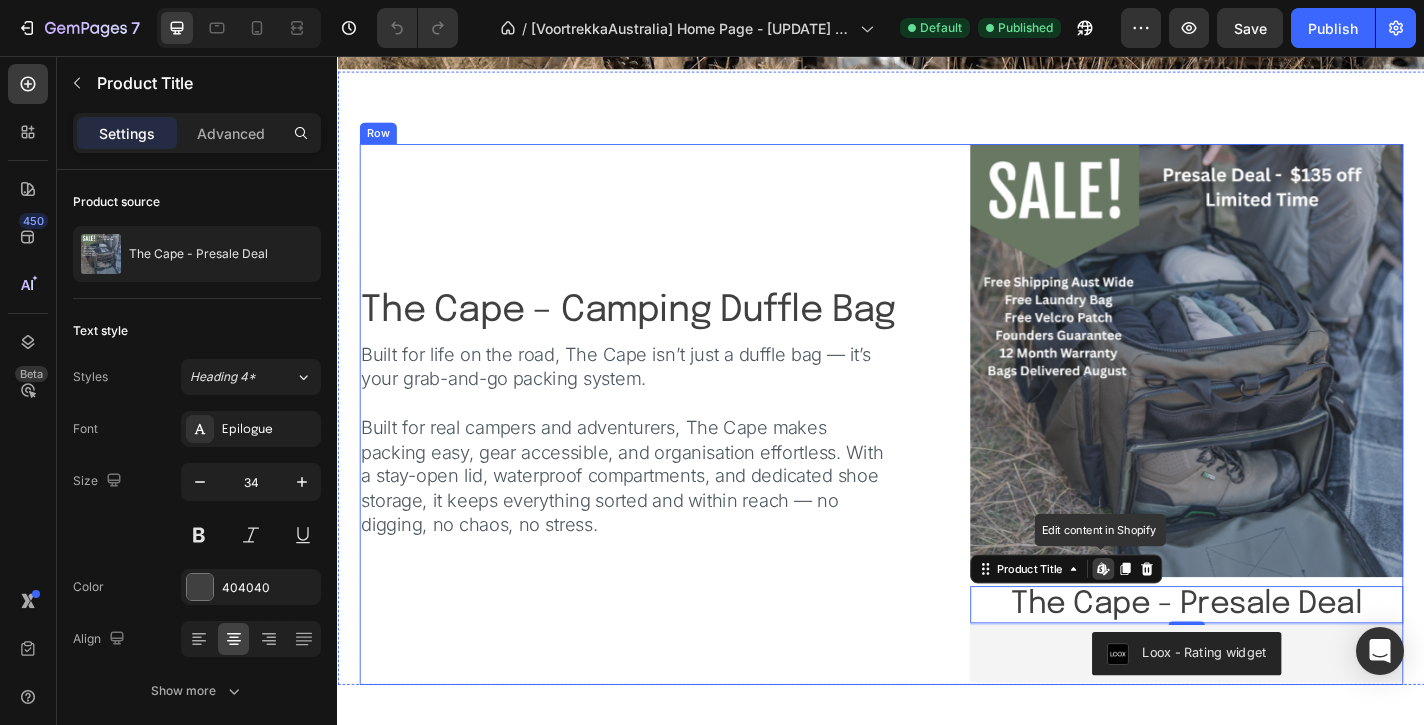 click on "The Cape – Camping Duffle Bag Heading Built for life on the road, The Cape isn’t just a duffle bag — it’s your grab-and-go packing system.   Built for real campers and adventurers, The Cape makes packing easy, gear accessible, and organisation effortless. With a stay-open lid, waterproof compartments, and dedicated shoe storage, it keeps everything sorted and within reach — no digging, no chaos, no stress. Text Block Built for life at the edge. More than a duffle — it’s your portable basecamp. With a stay-open lid, waterproof and odour-proof compartments, it’s made for adventure and field-tested for the wild. Stay organised, wherever you roam. Text Block" at bounding box center (658, 451) 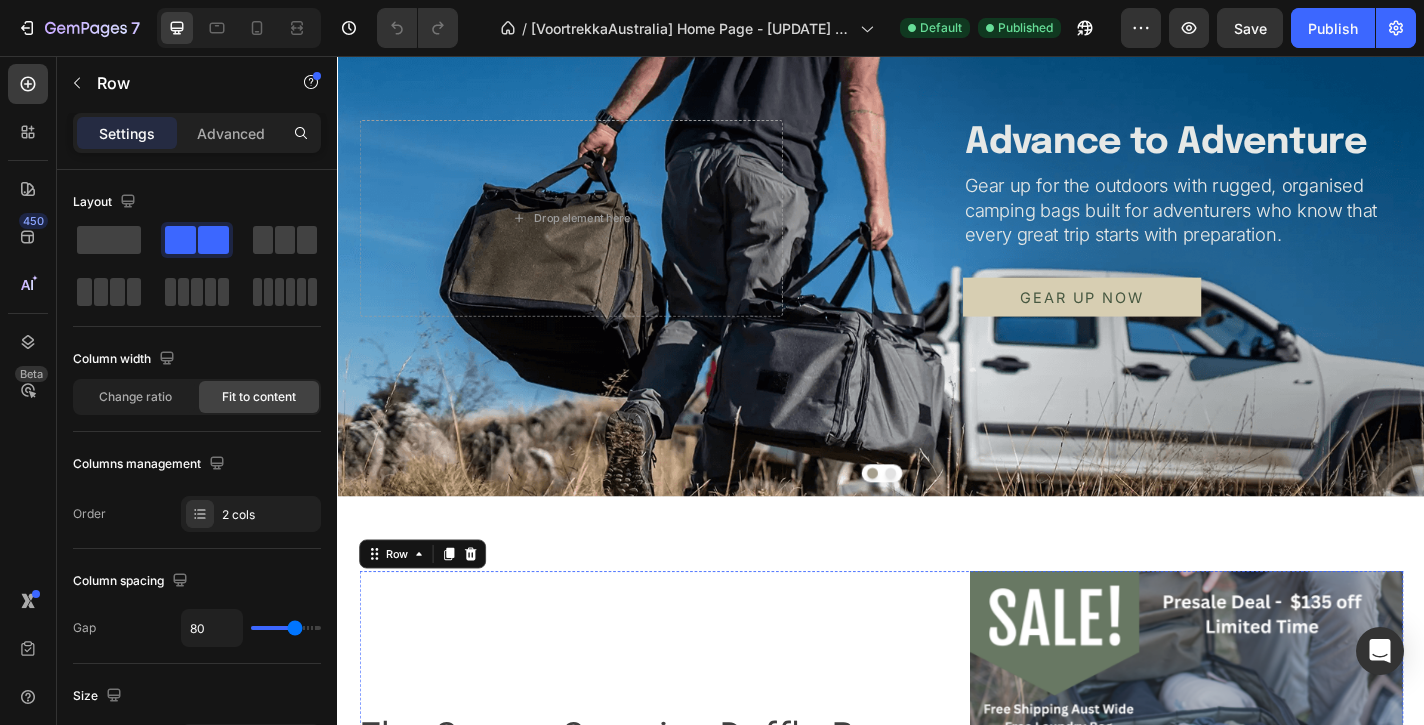 scroll, scrollTop: 106, scrollLeft: 0, axis: vertical 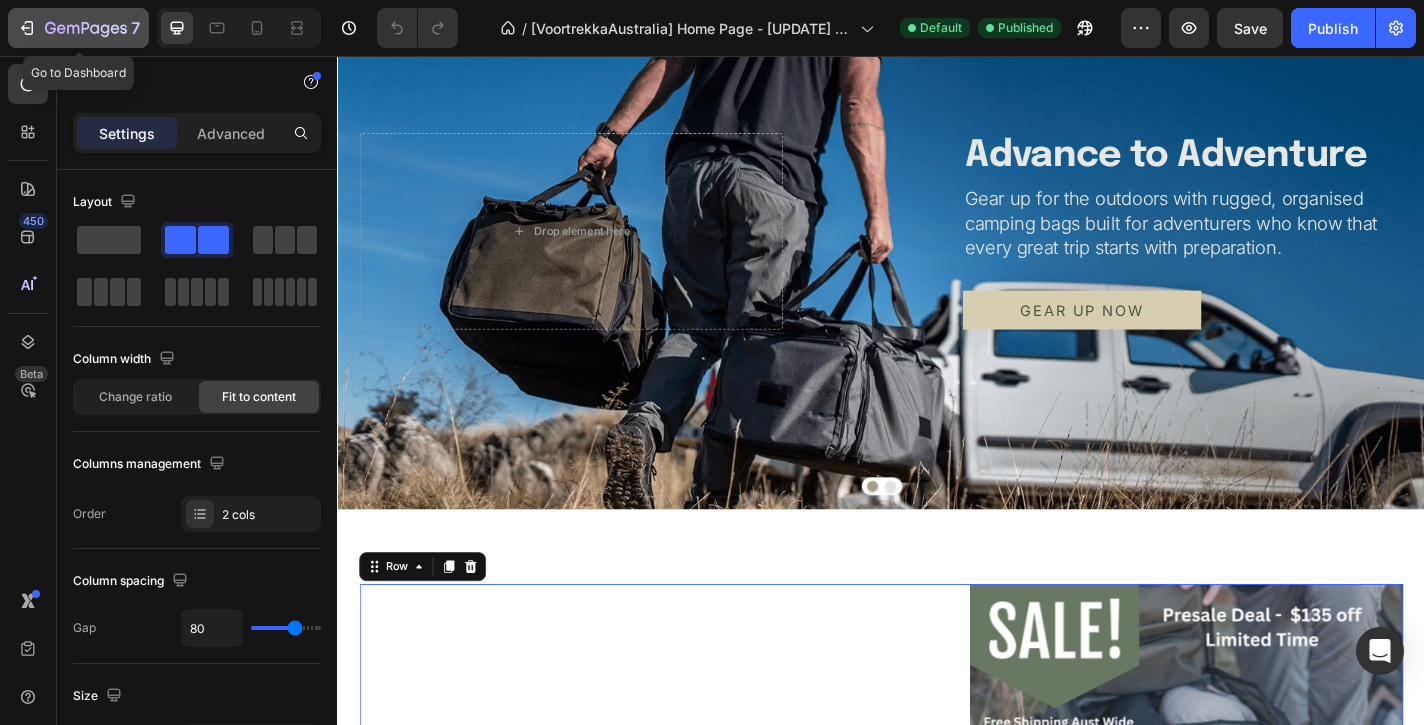 click 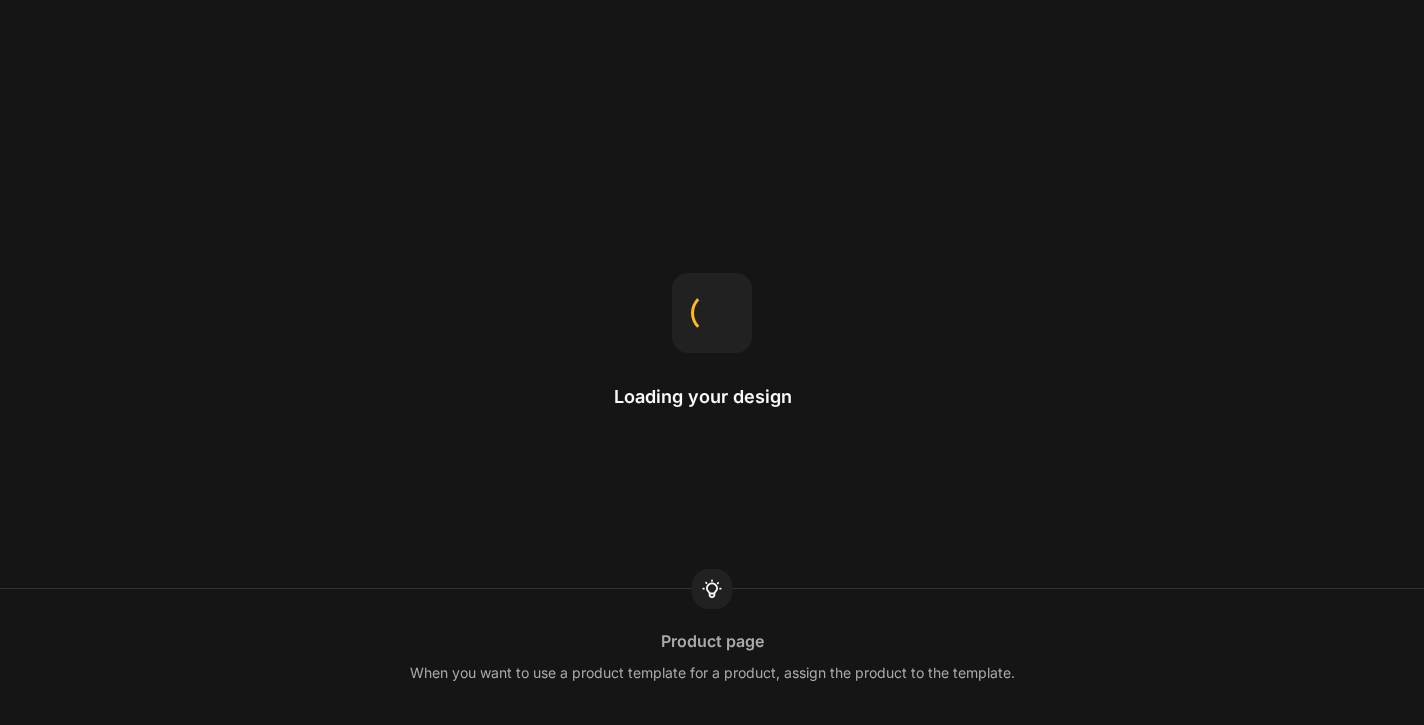 scroll, scrollTop: 0, scrollLeft: 0, axis: both 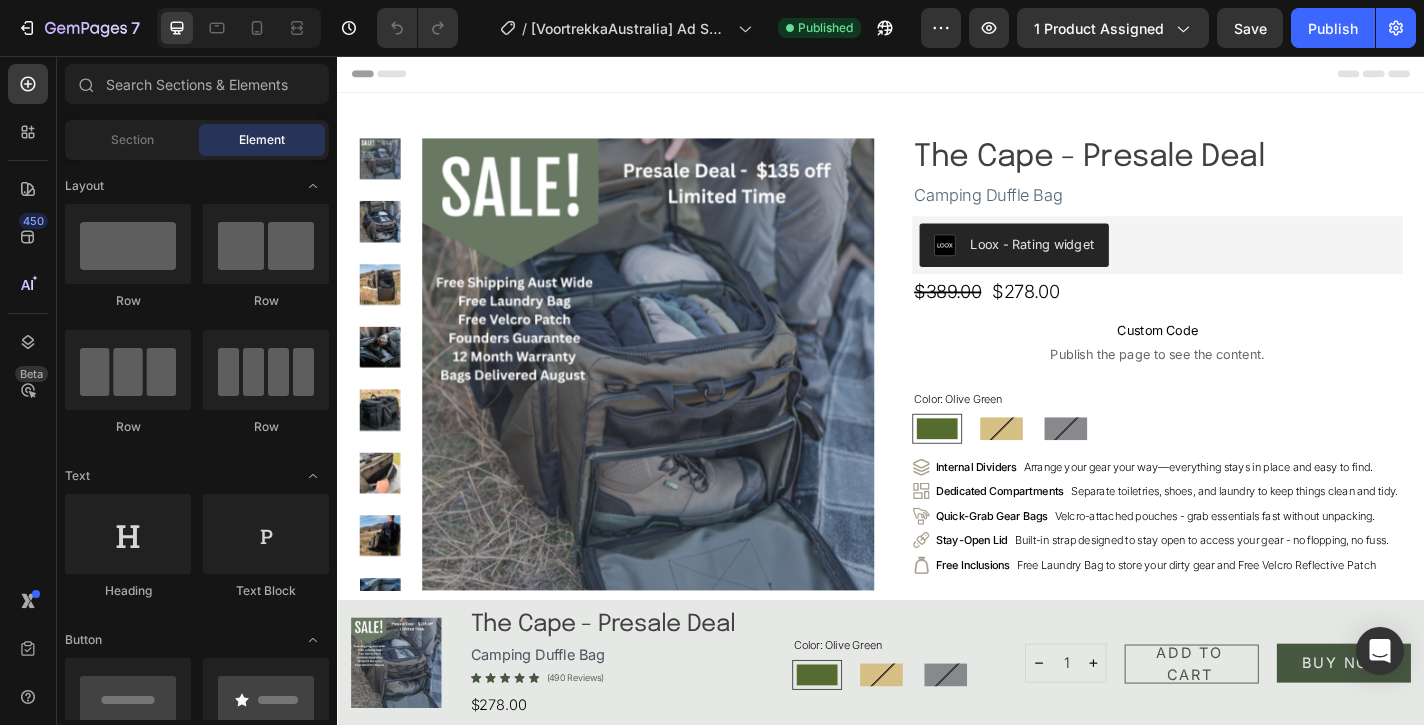 radio on "false" 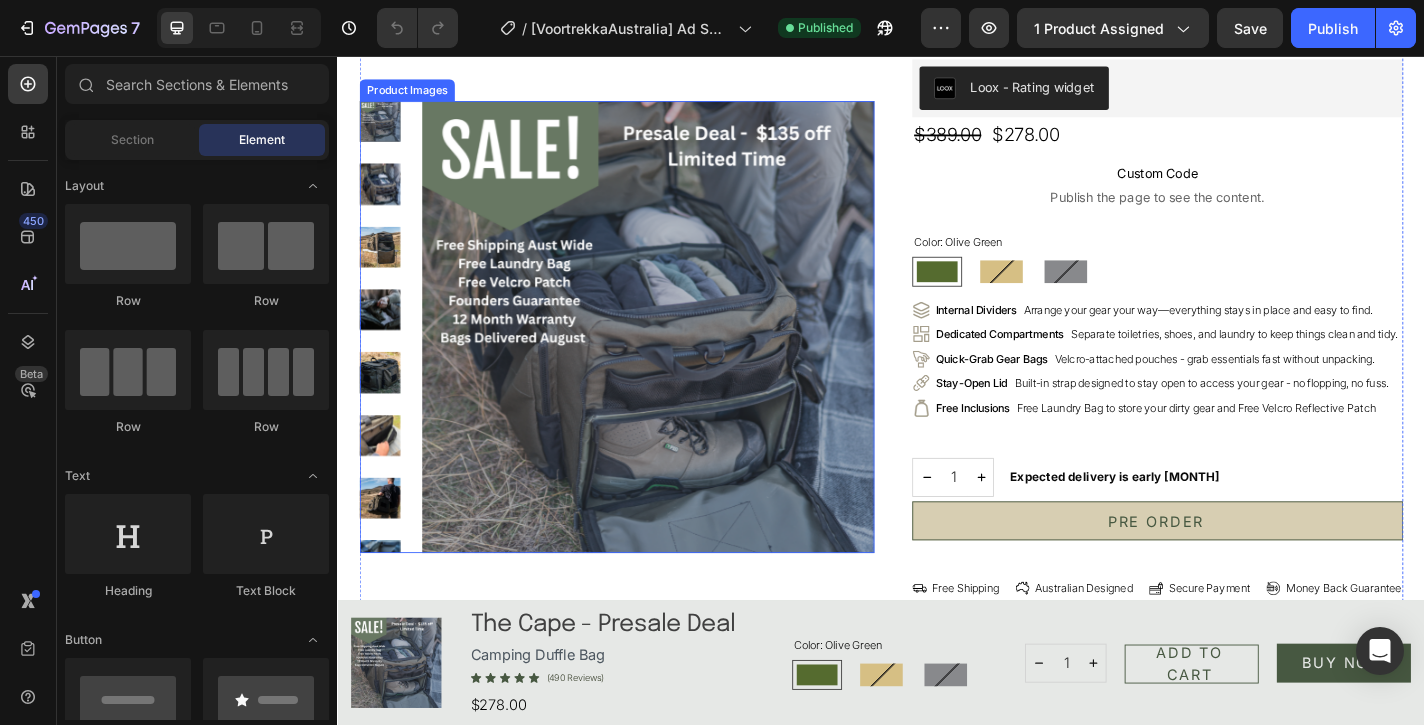 scroll, scrollTop: 177, scrollLeft: 0, axis: vertical 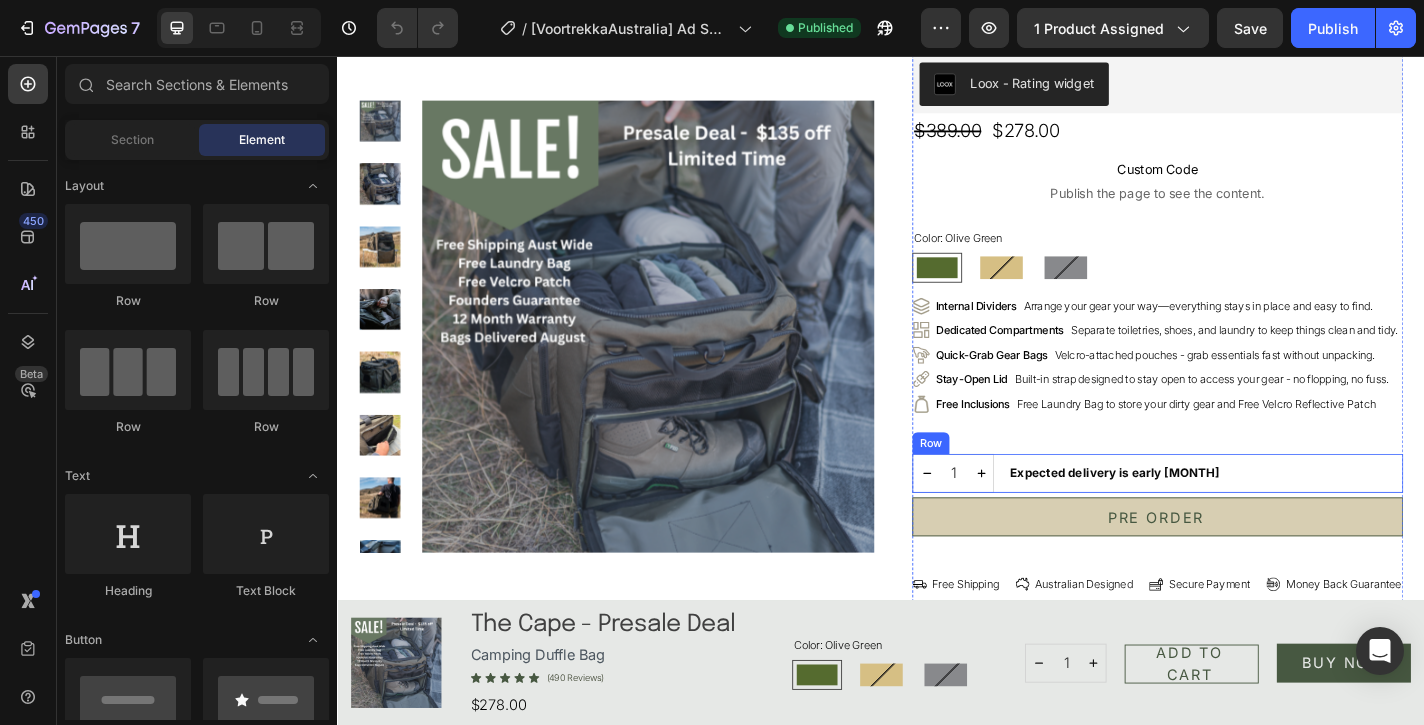 click on "1
Product Quantity Expected delivery is early August Text Block Row" at bounding box center (1242, 517) 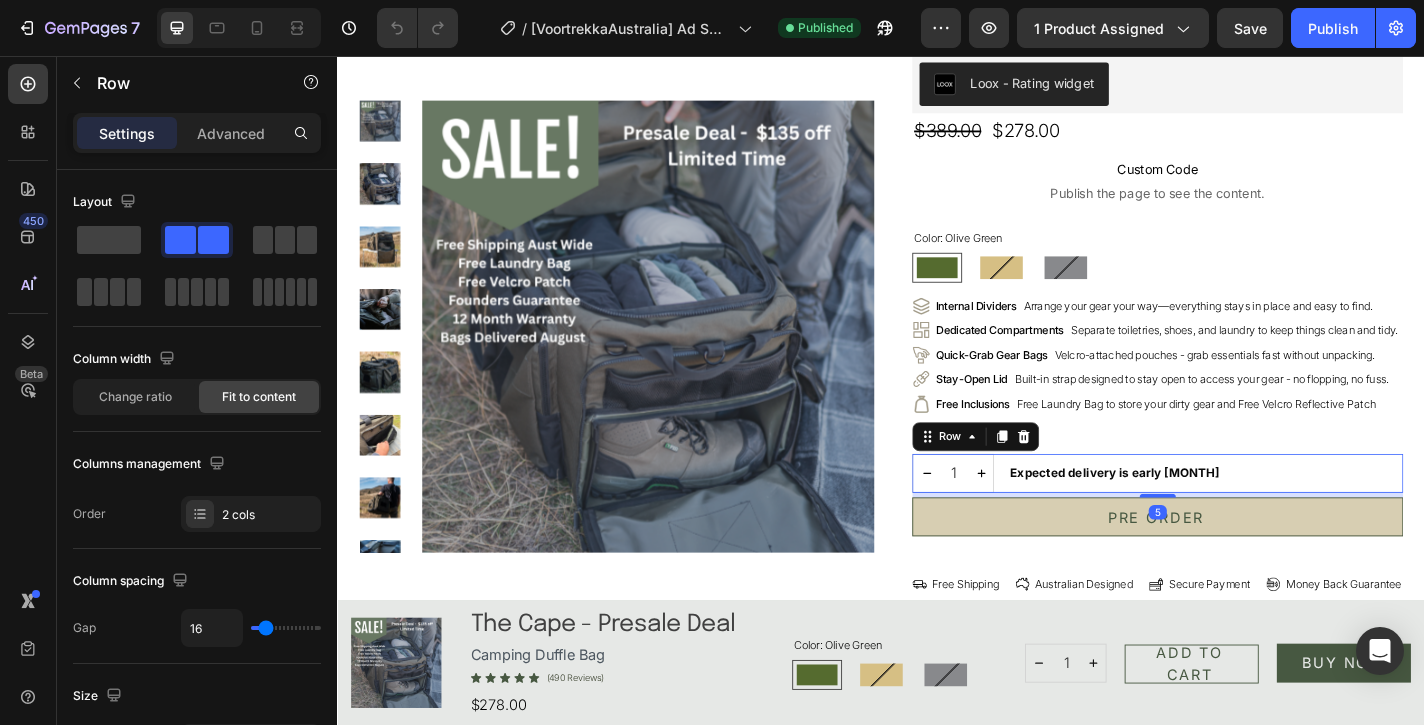 click on "1
Product Quantity Expected delivery is early August Text Block Row   5" at bounding box center [1242, 517] 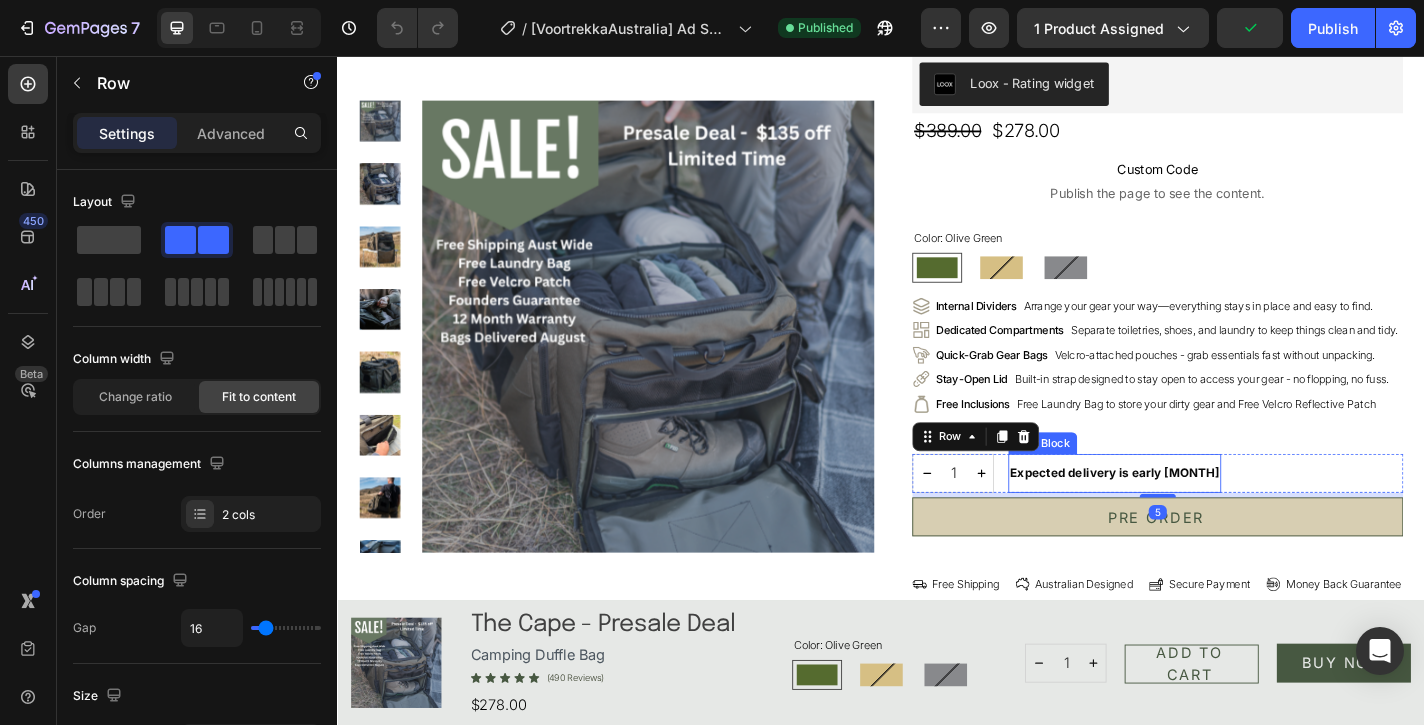 click on "Expected delivery is early August" at bounding box center [1194, 516] 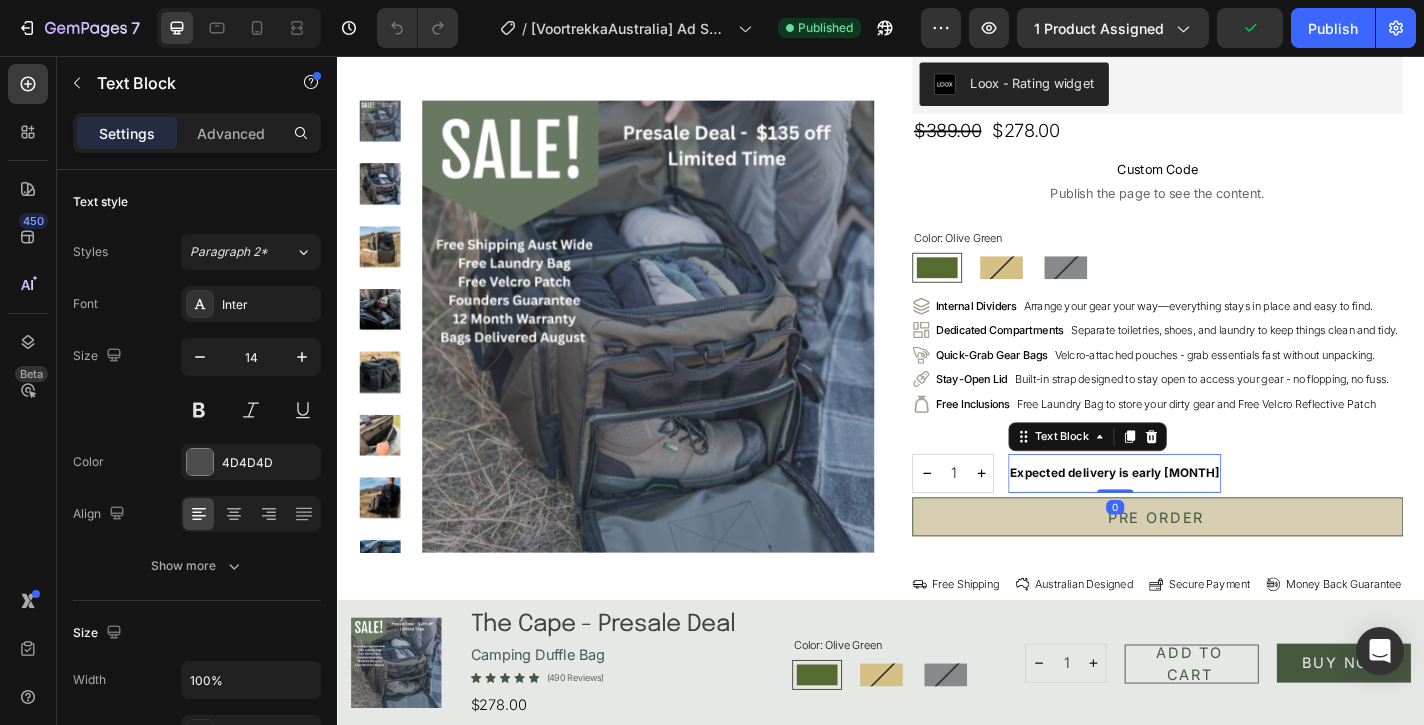 click on "Expected delivery is early August" at bounding box center [1194, 516] 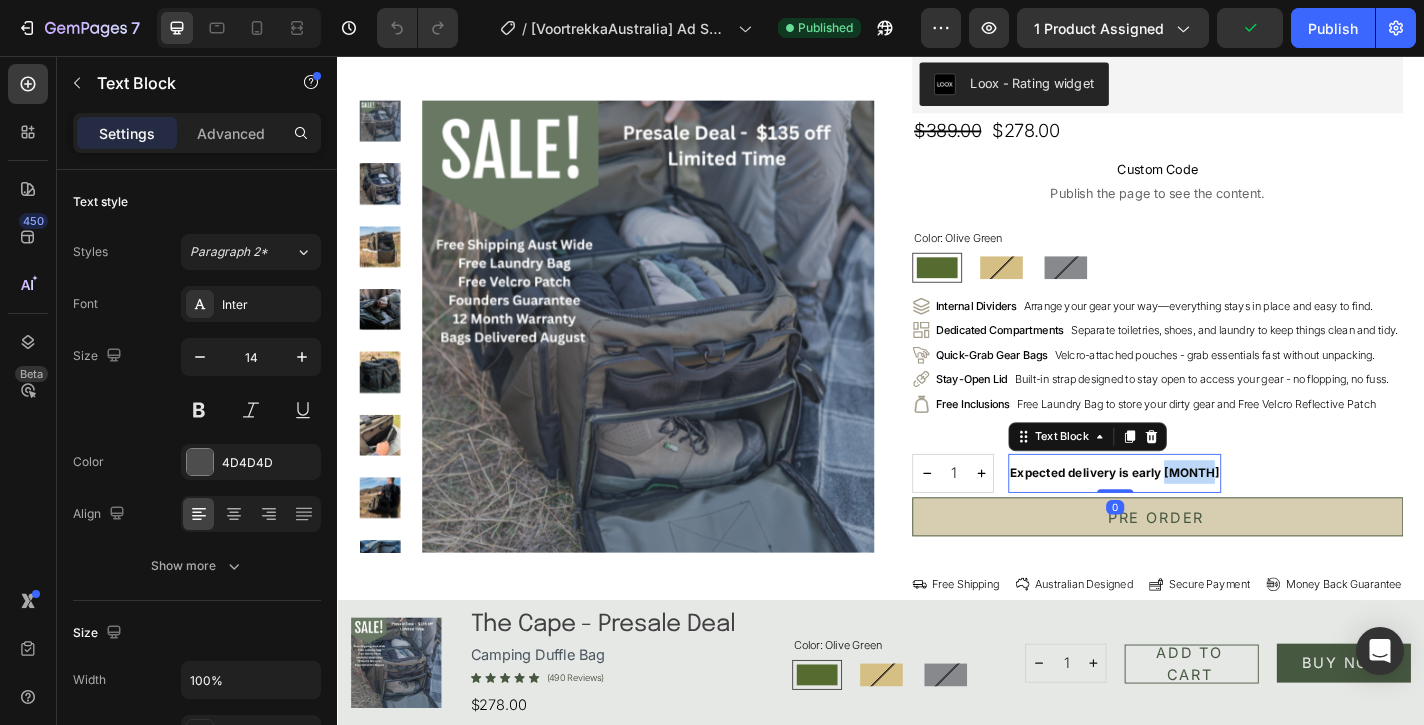 click on "Expected delivery is early August" at bounding box center (1194, 516) 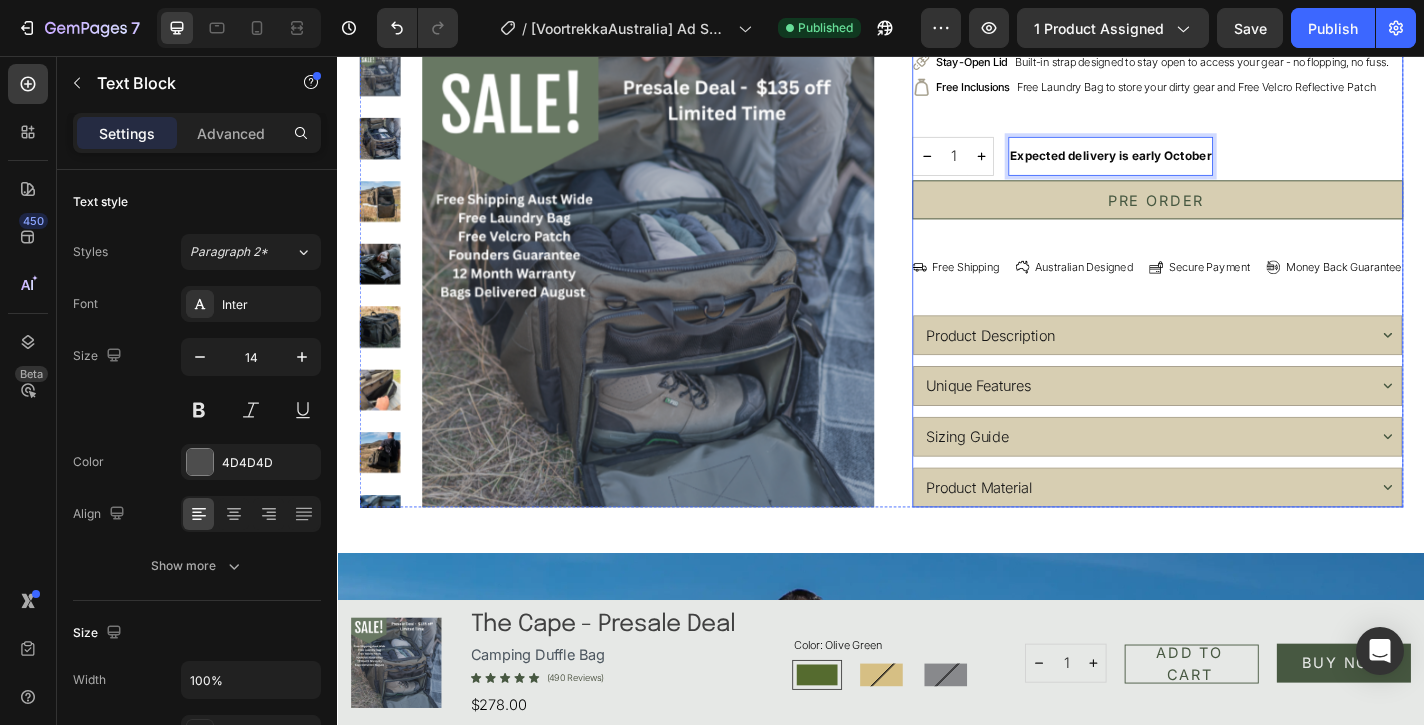 scroll, scrollTop: 536, scrollLeft: 0, axis: vertical 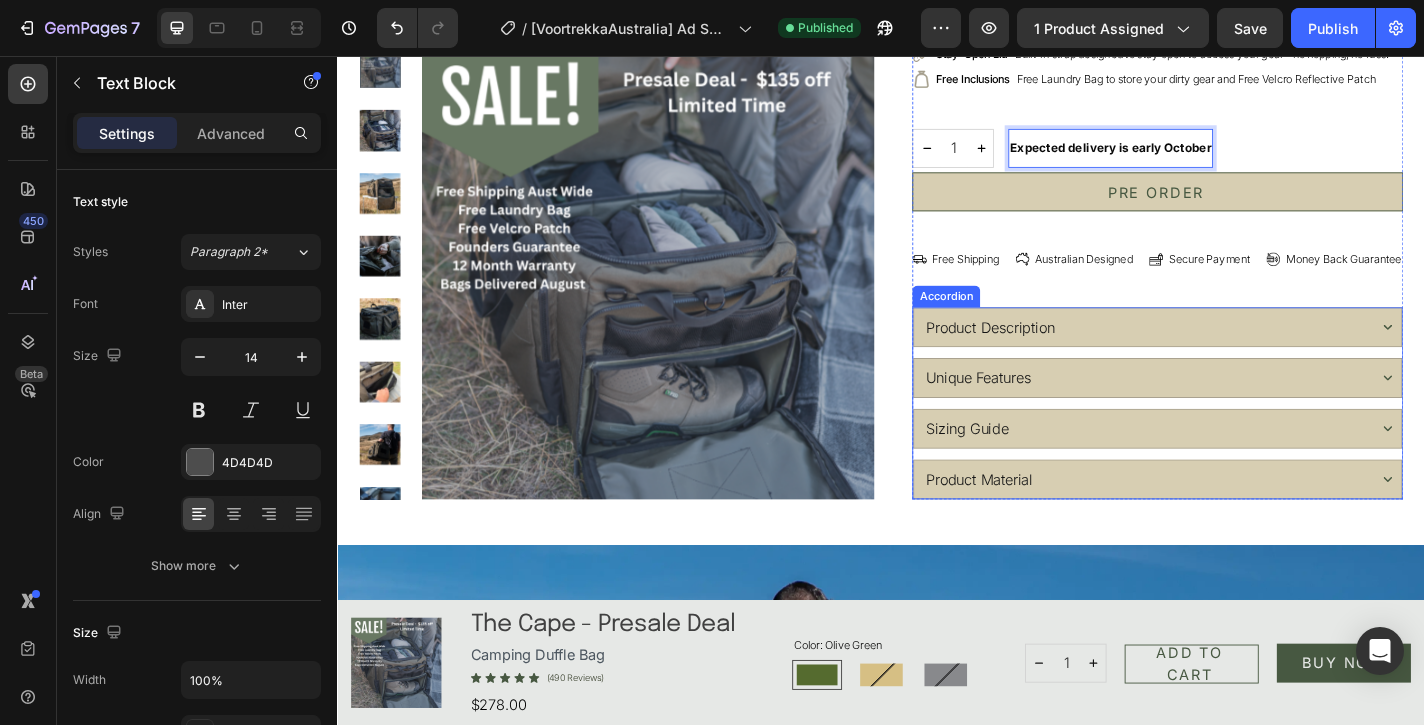 click on "Product Description" at bounding box center [1229, 356] 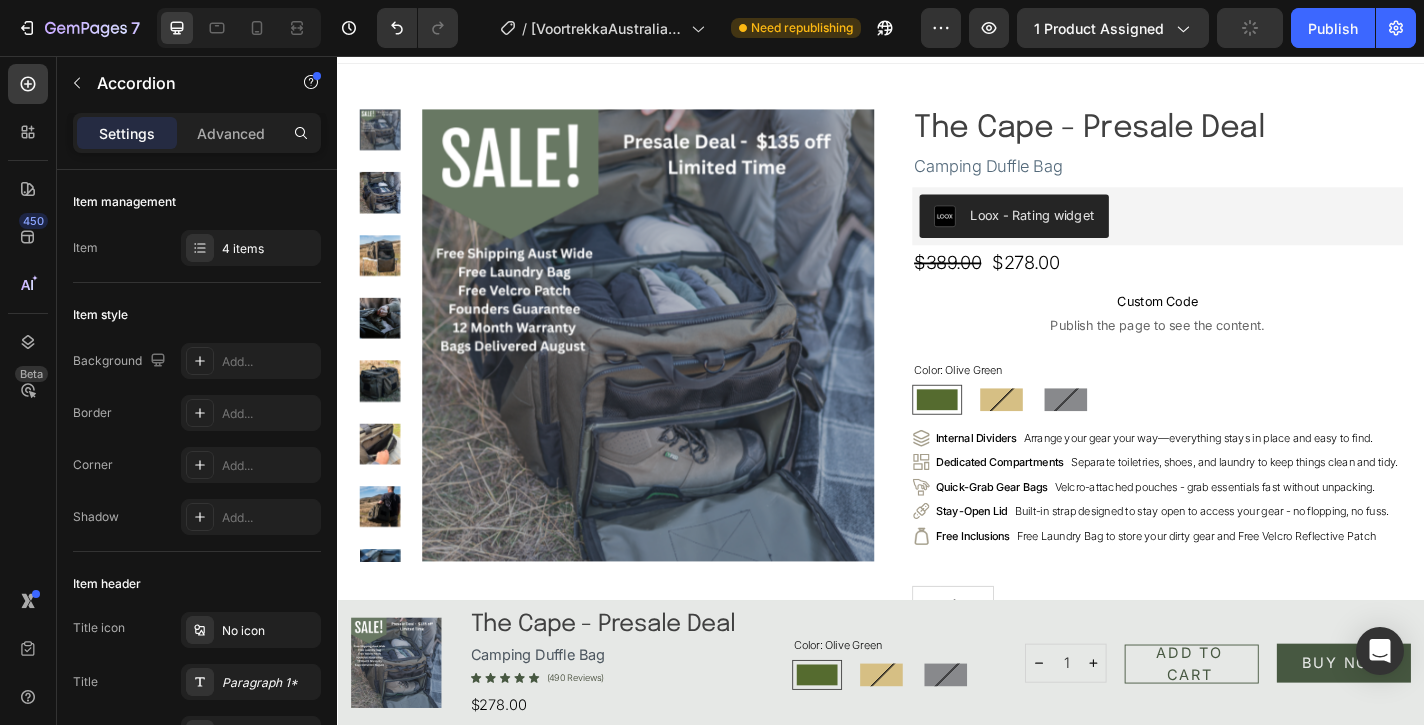 scroll, scrollTop: 17, scrollLeft: 0, axis: vertical 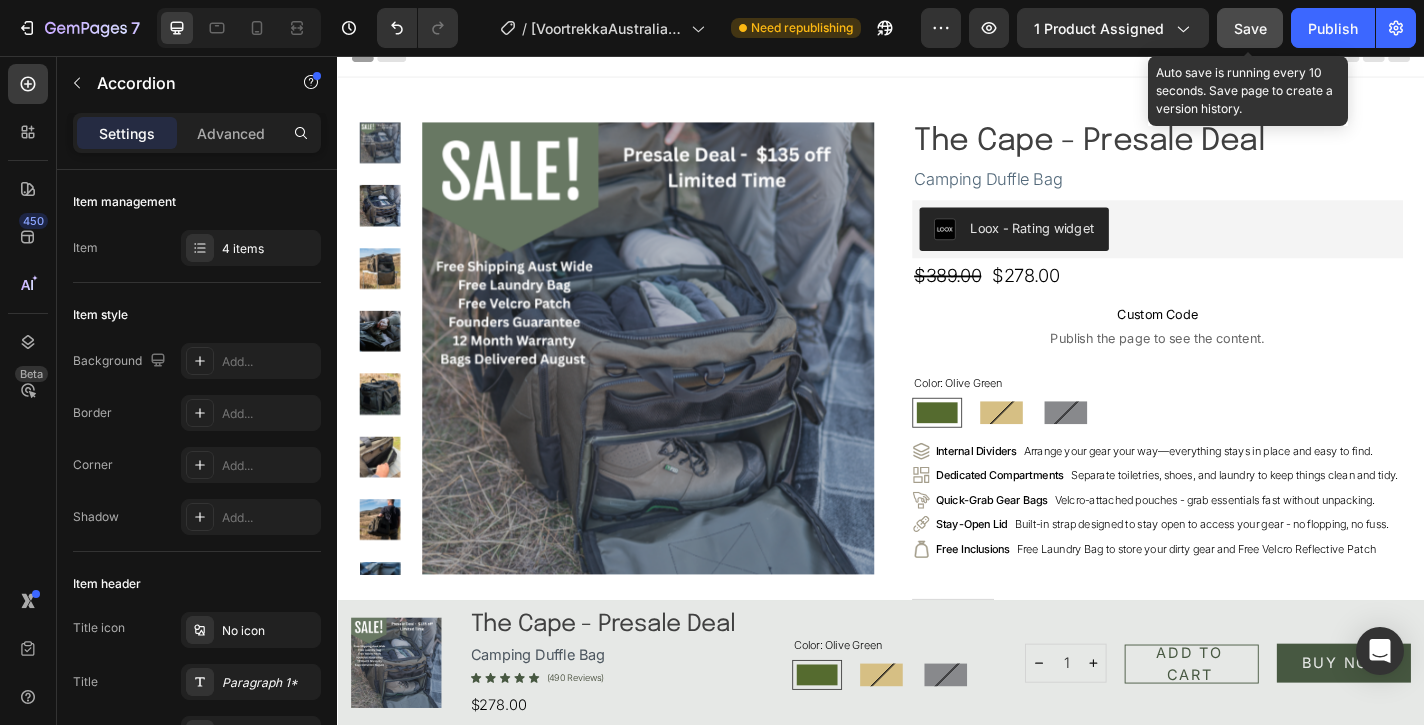 click on "Save" at bounding box center (1250, 28) 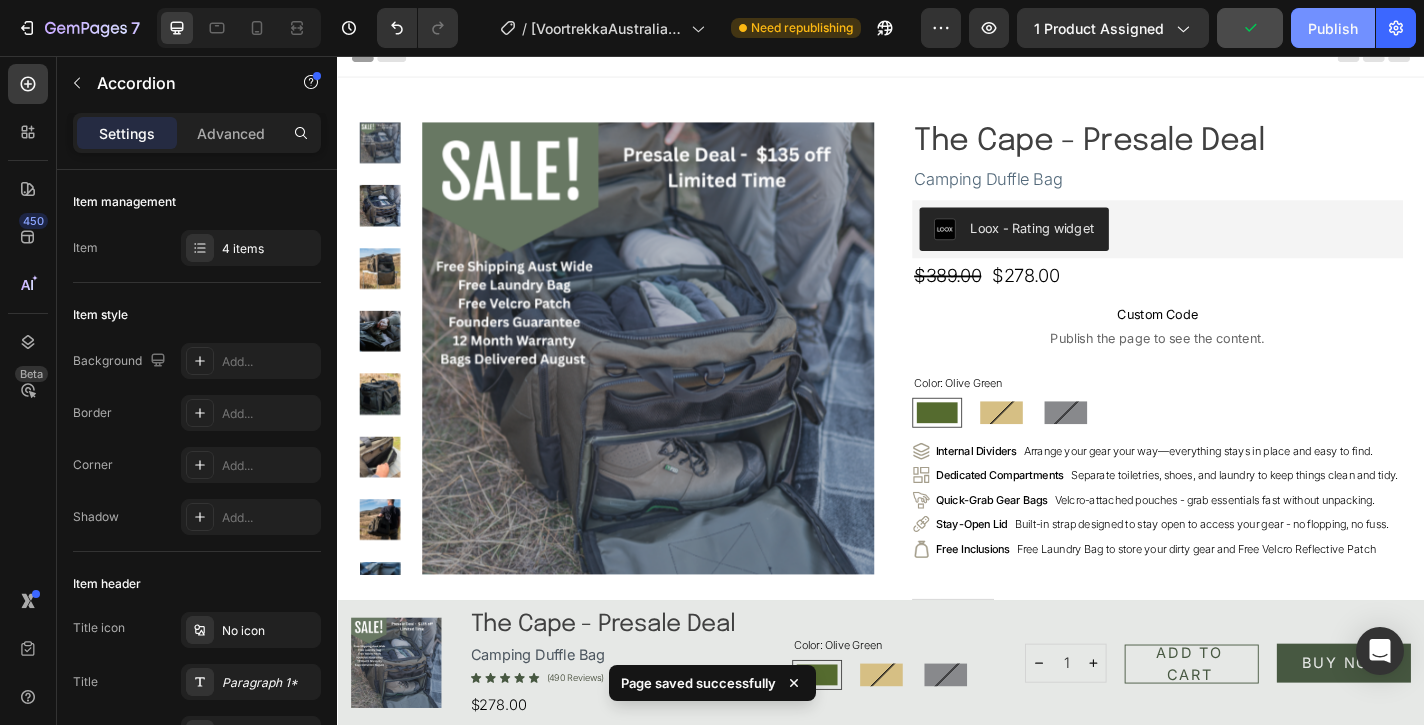 click on "Publish" at bounding box center [1333, 28] 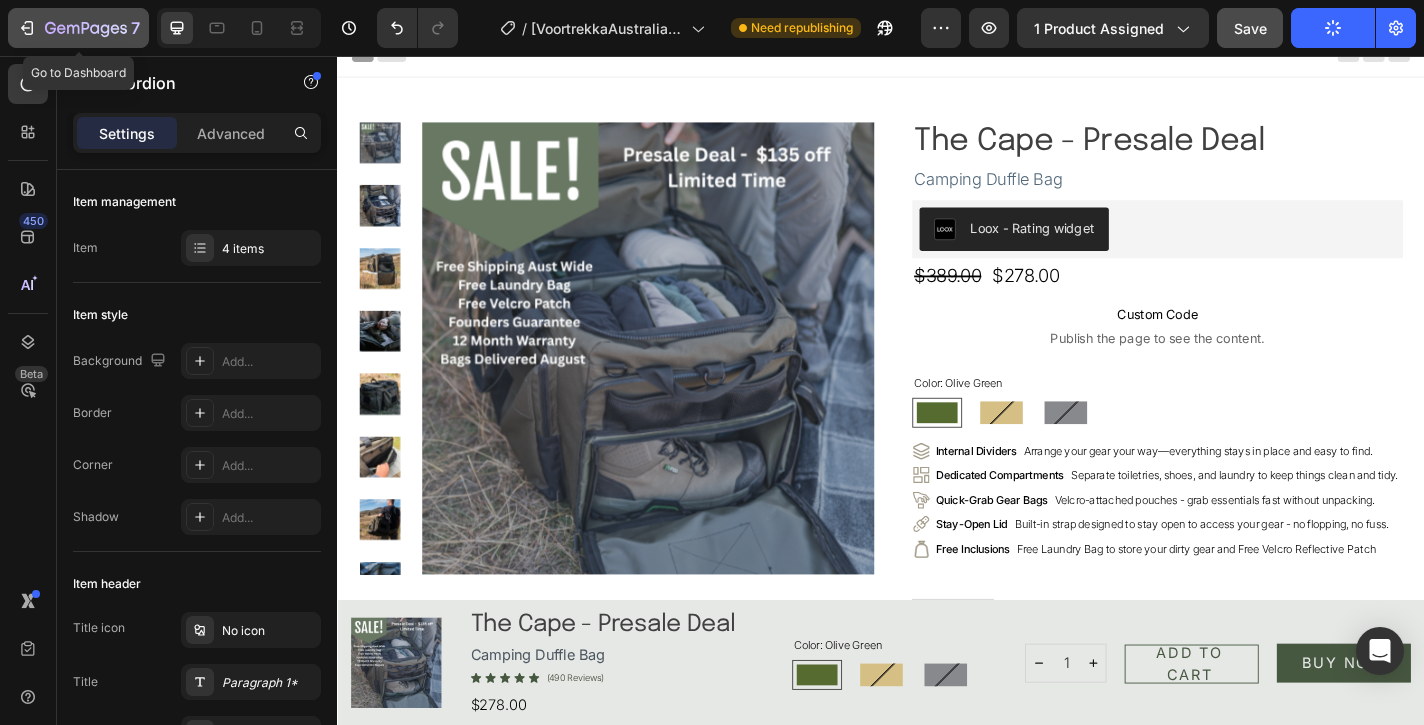 click 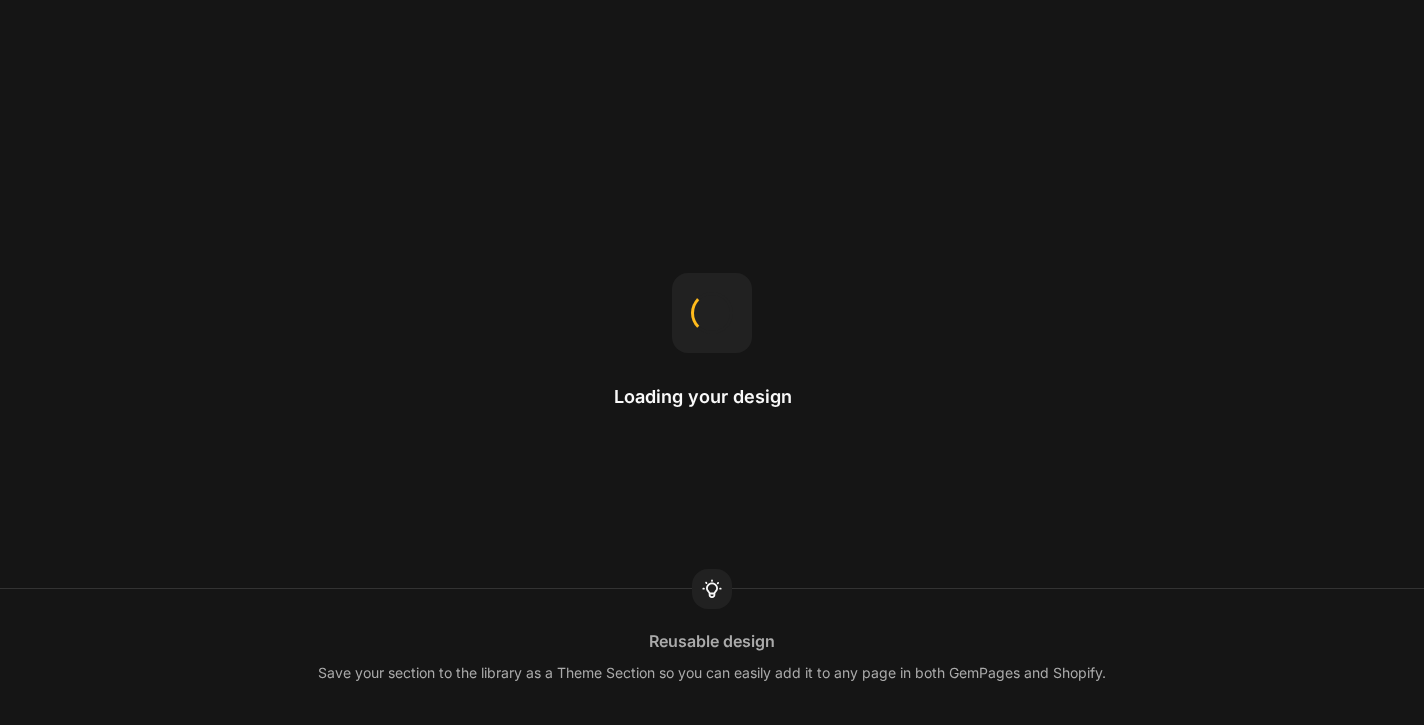 scroll, scrollTop: 0, scrollLeft: 0, axis: both 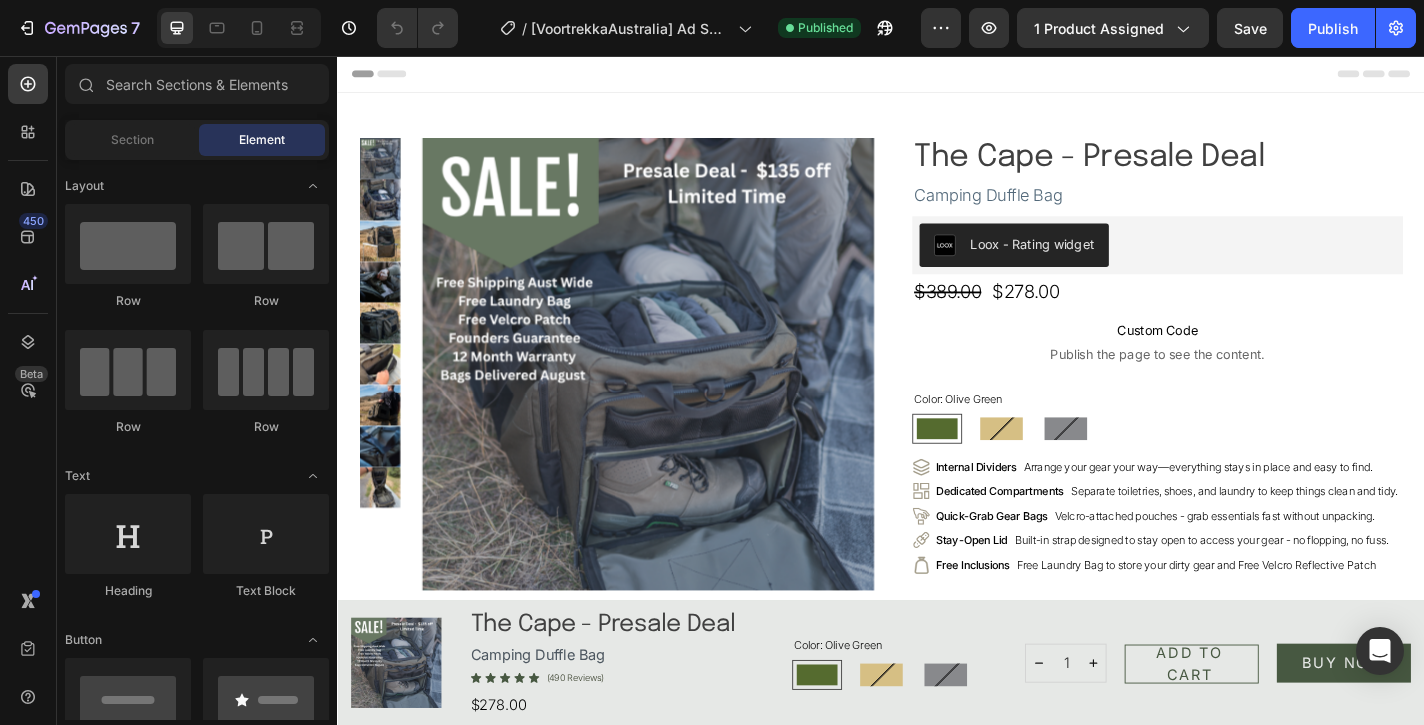 radio on "false" 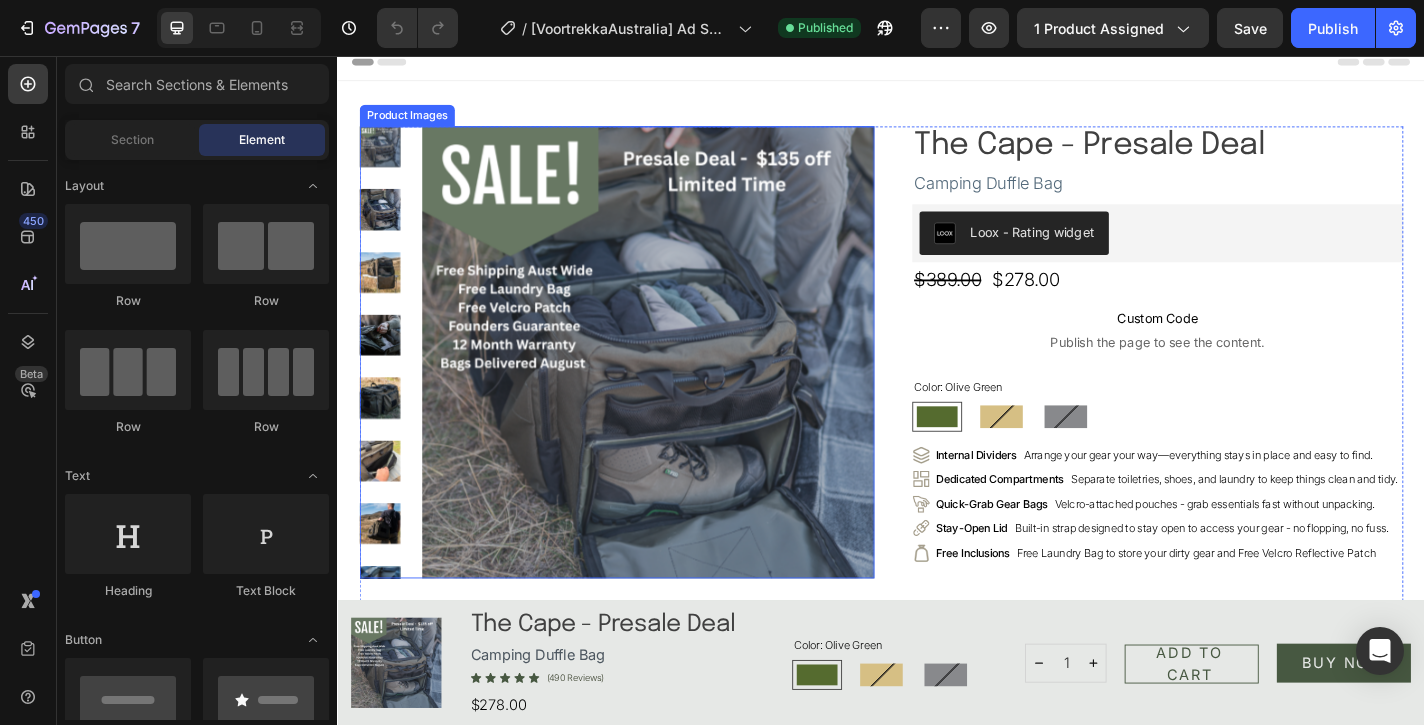 scroll, scrollTop: 0, scrollLeft: 0, axis: both 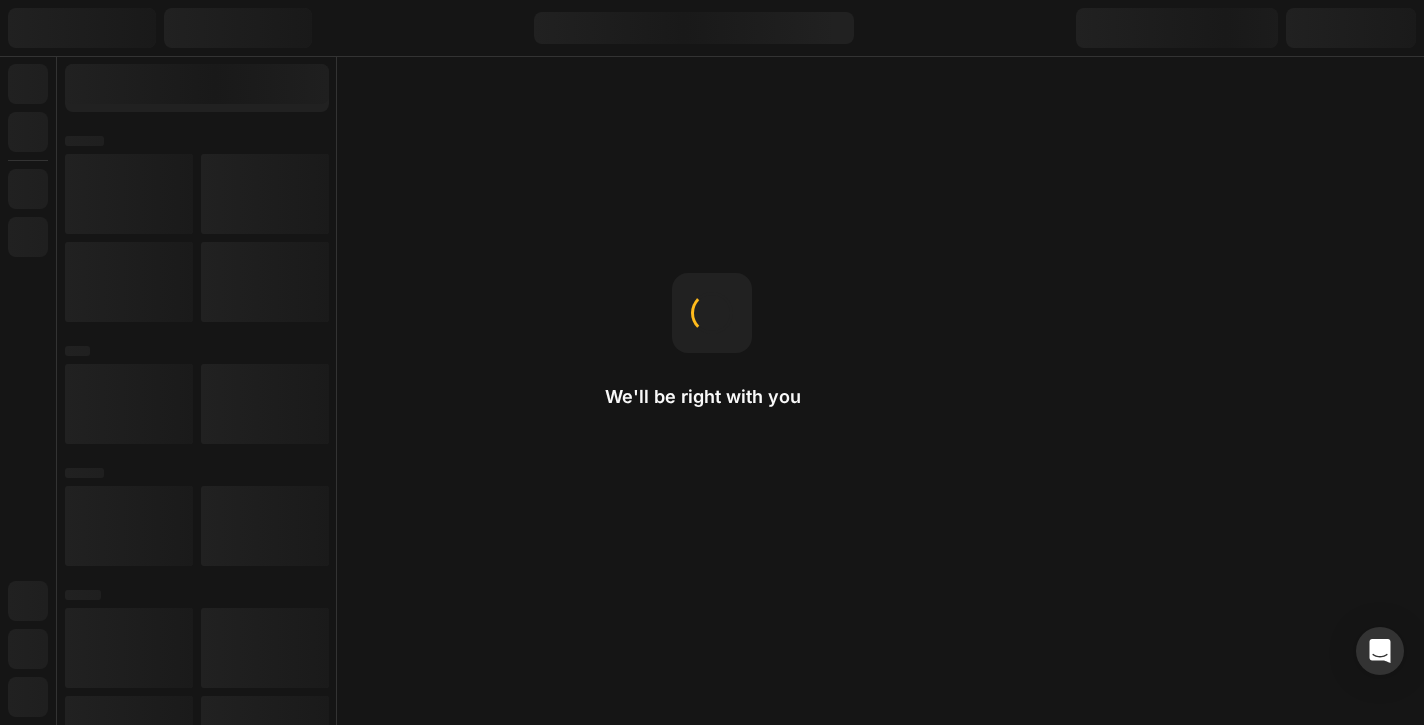 radio on "false" 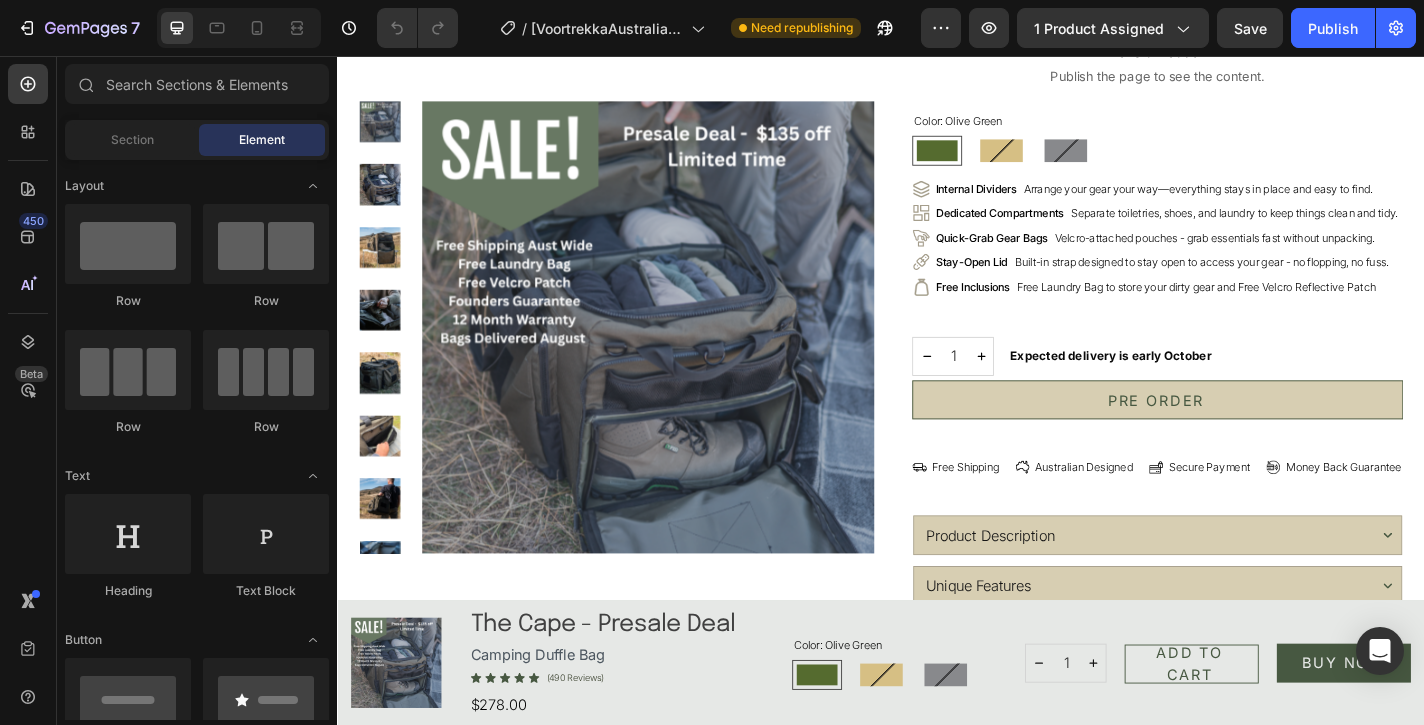 scroll, scrollTop: 0, scrollLeft: 0, axis: both 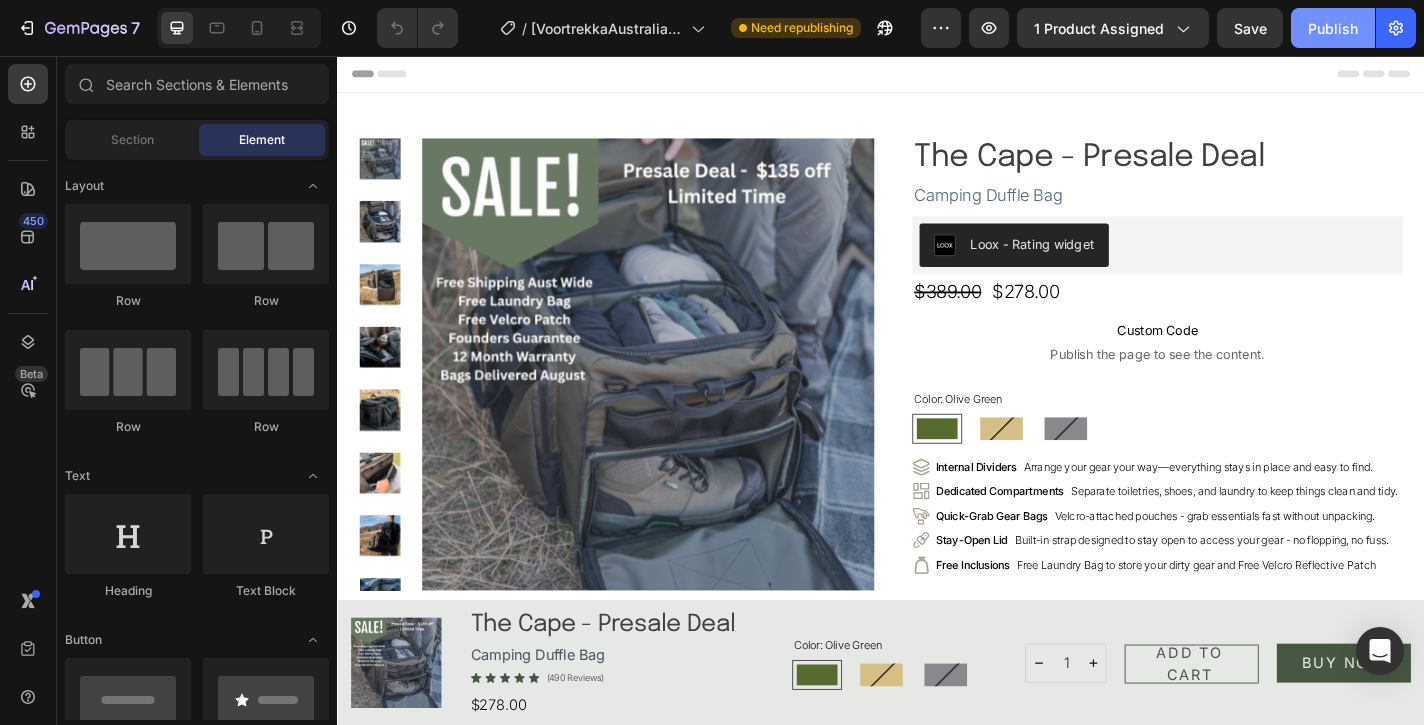 click on "Publish" at bounding box center (1333, 28) 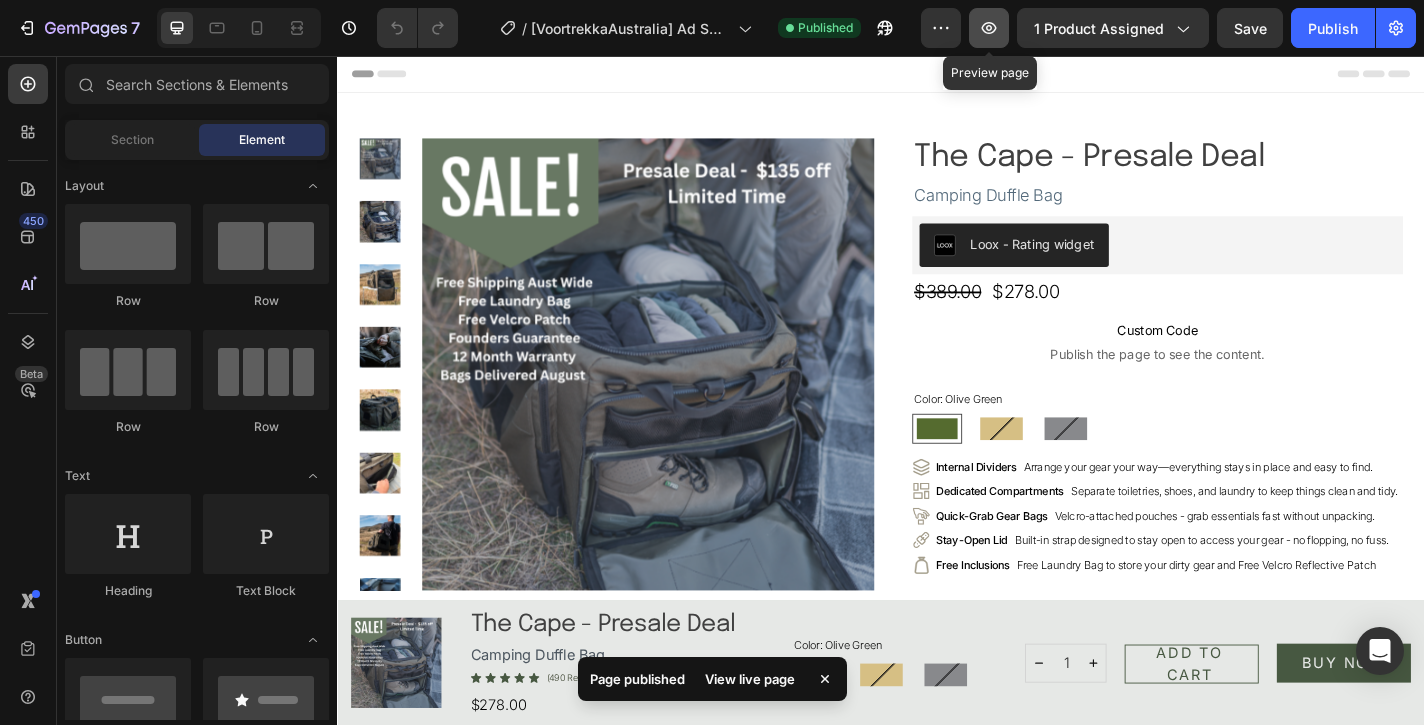 click 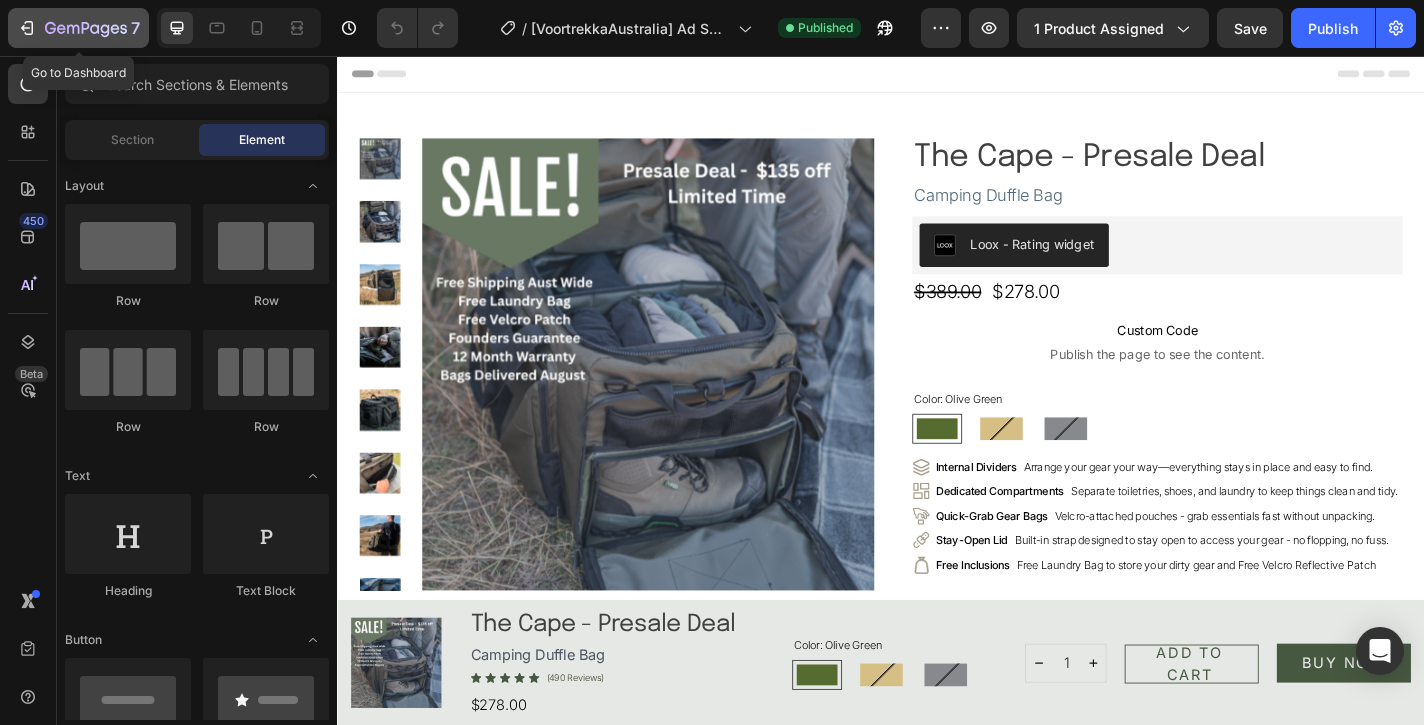 click 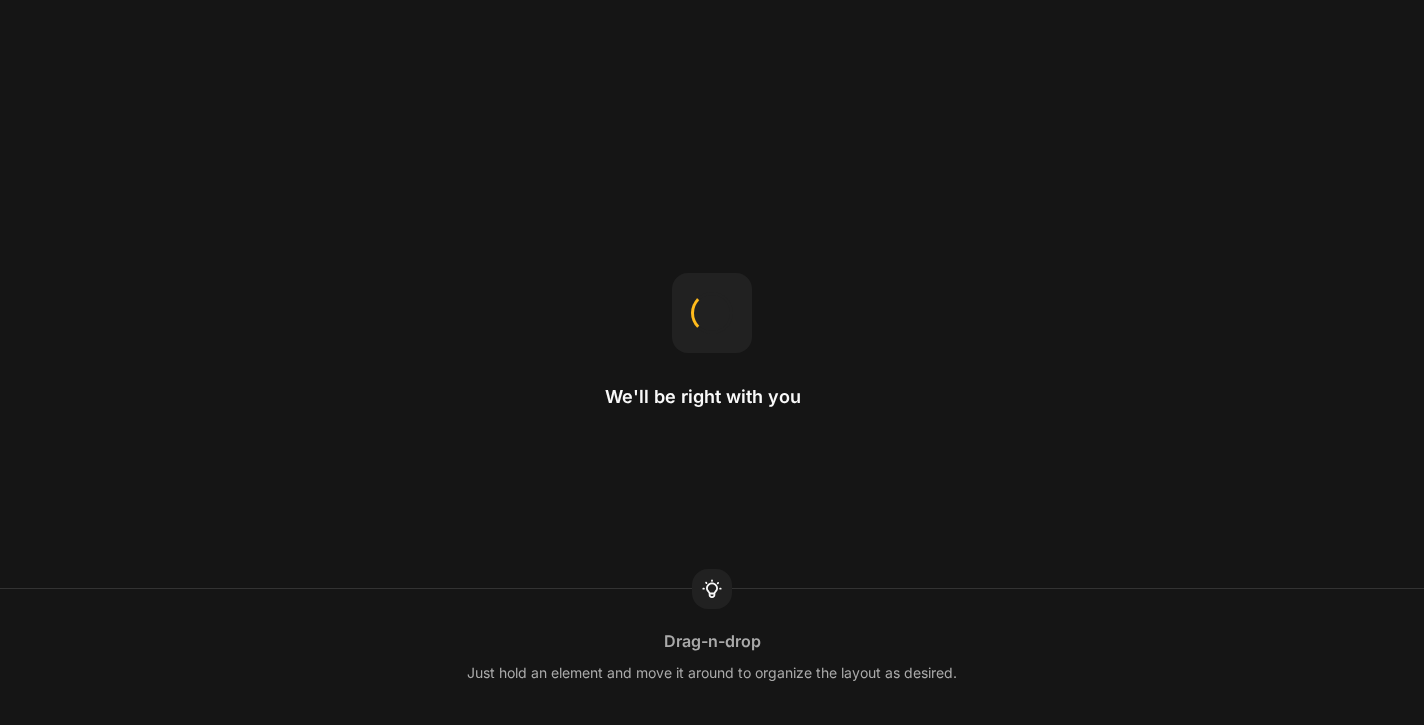 scroll, scrollTop: 0, scrollLeft: 0, axis: both 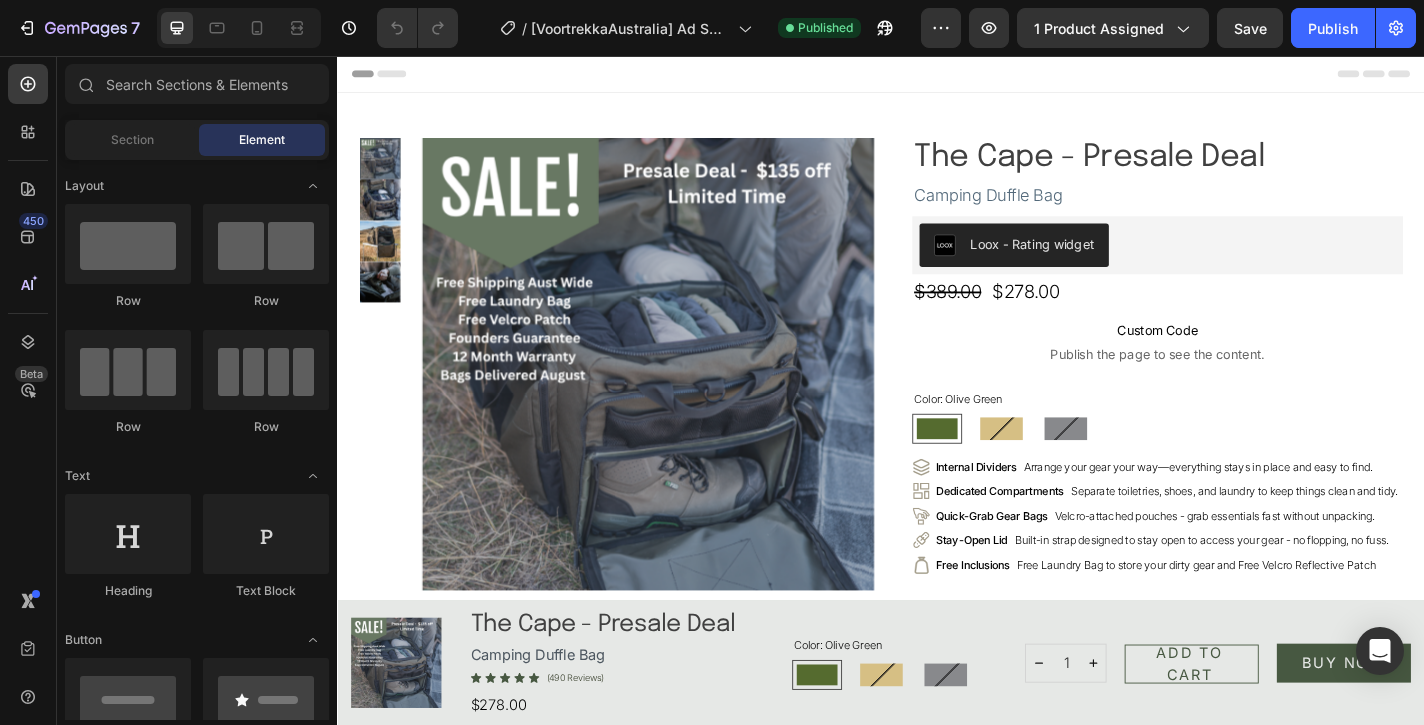 radio on "false" 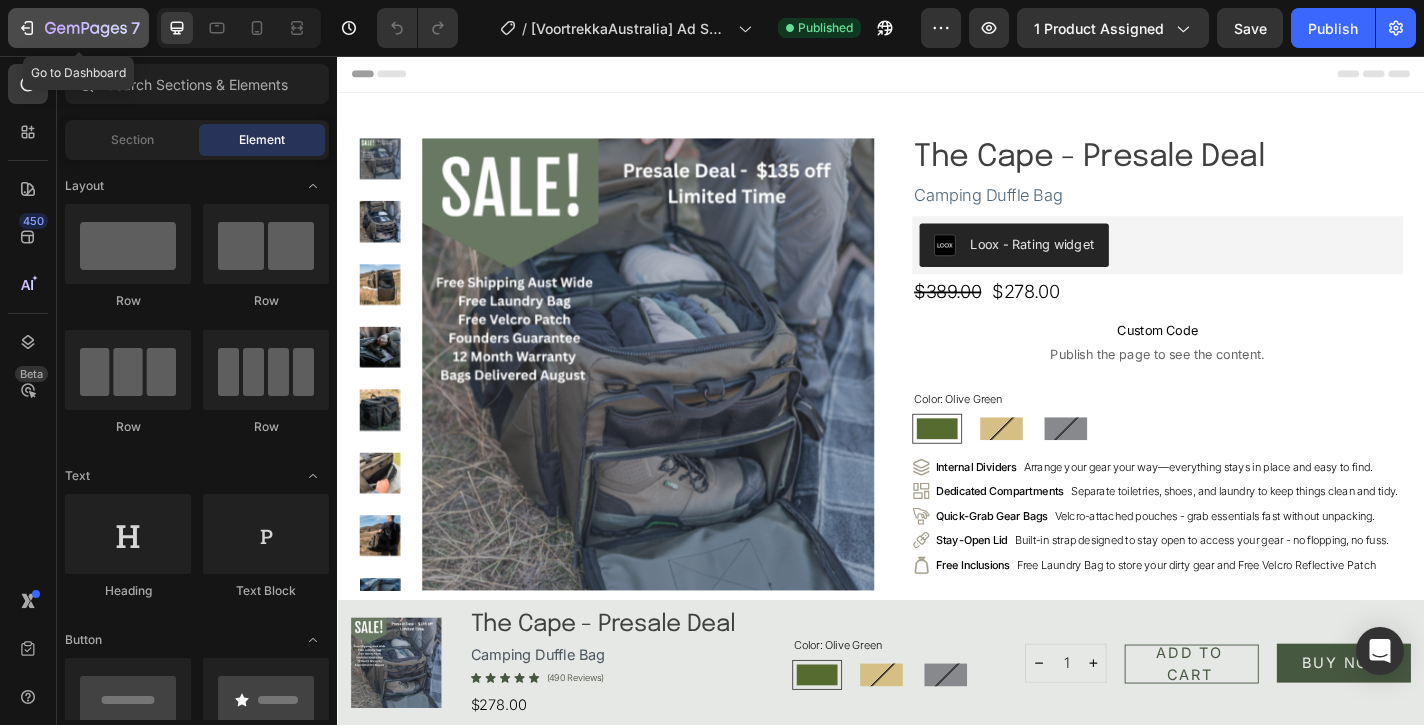 click 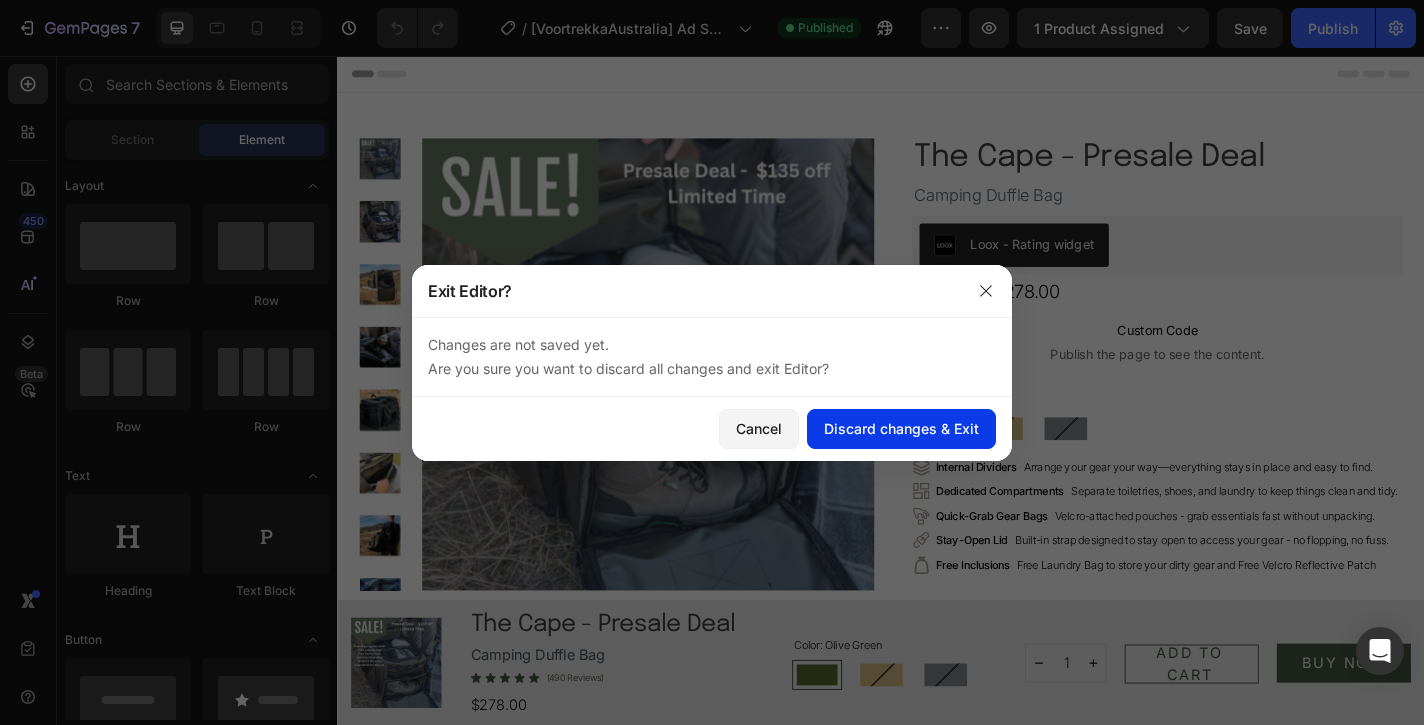 click on "Discard changes & Exit" at bounding box center (901, 428) 